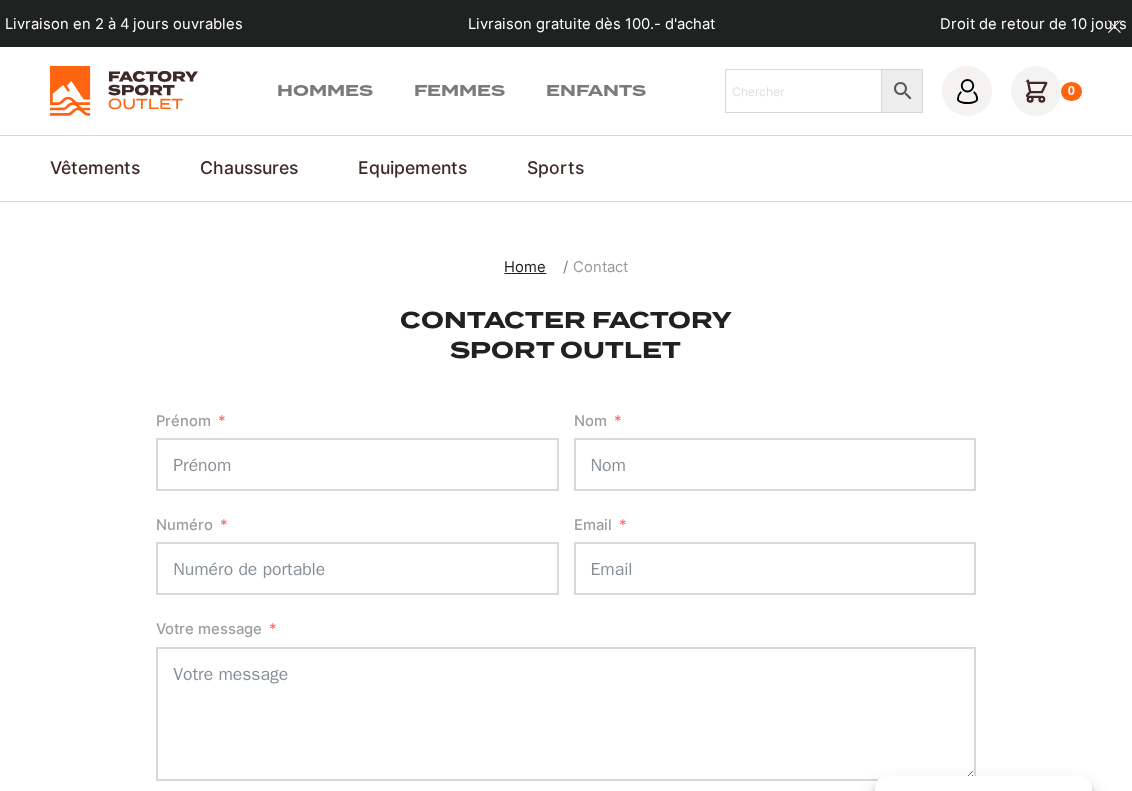 scroll, scrollTop: 0, scrollLeft: 0, axis: both 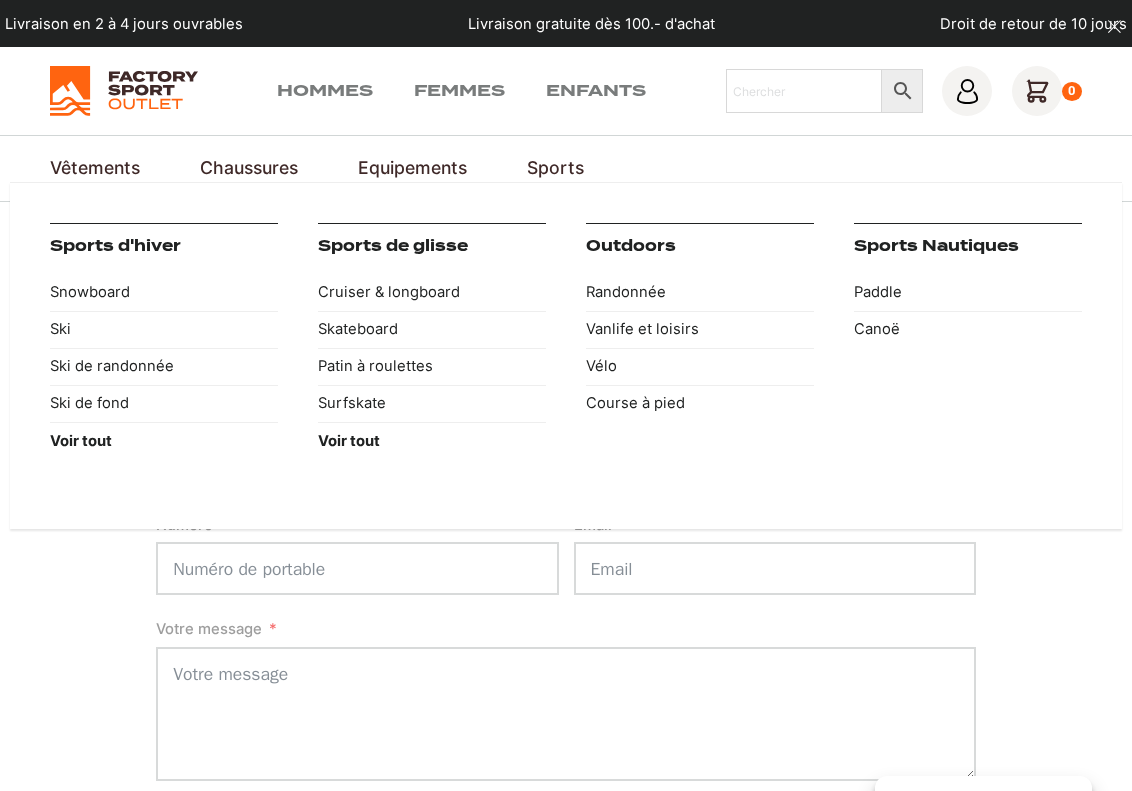 click on "Outdoors" at bounding box center [631, 246] 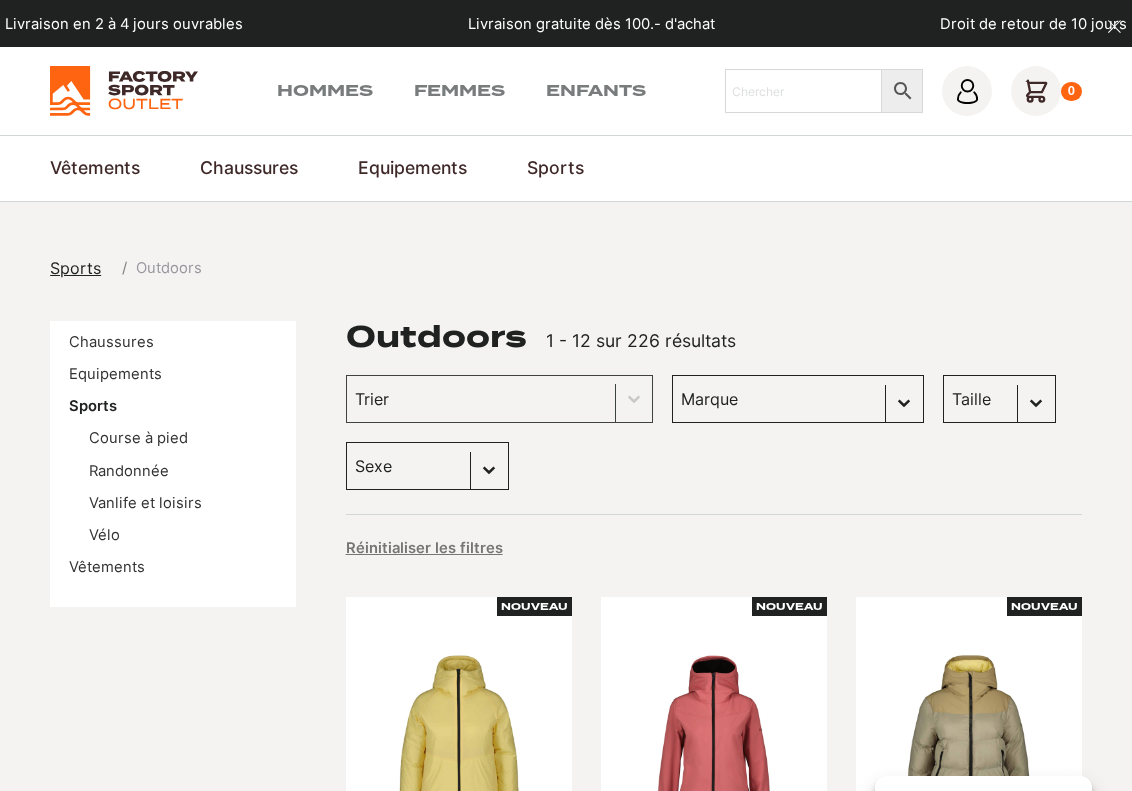 scroll, scrollTop: 200, scrollLeft: 0, axis: vertical 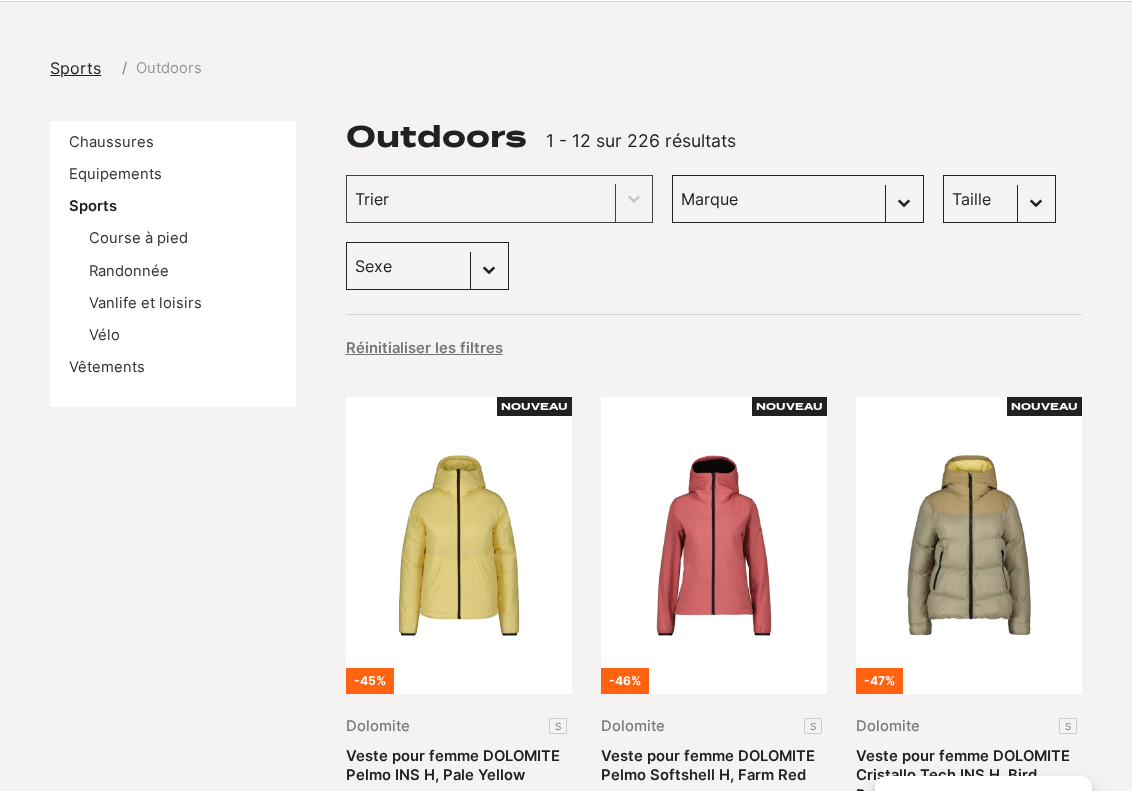 click on "Sexe Femmes (149) Hommes (148) Enfants (41)" at bounding box center (427, 266) 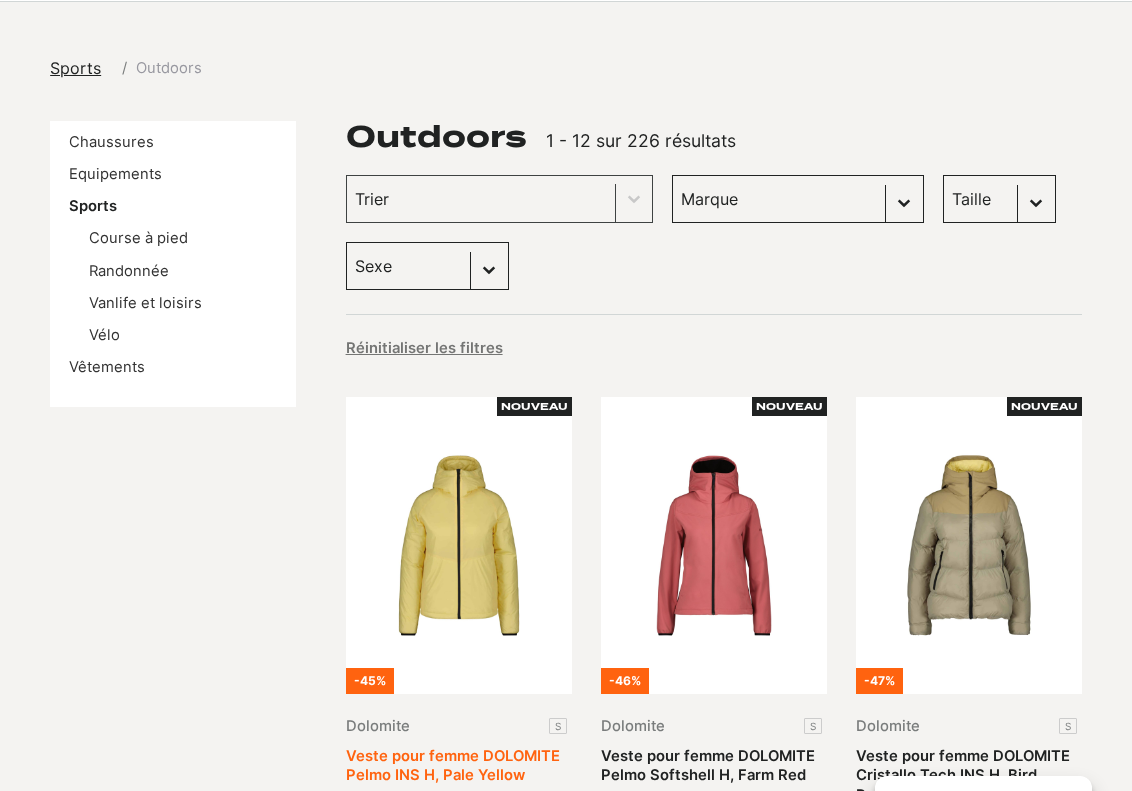 select on "hommes" 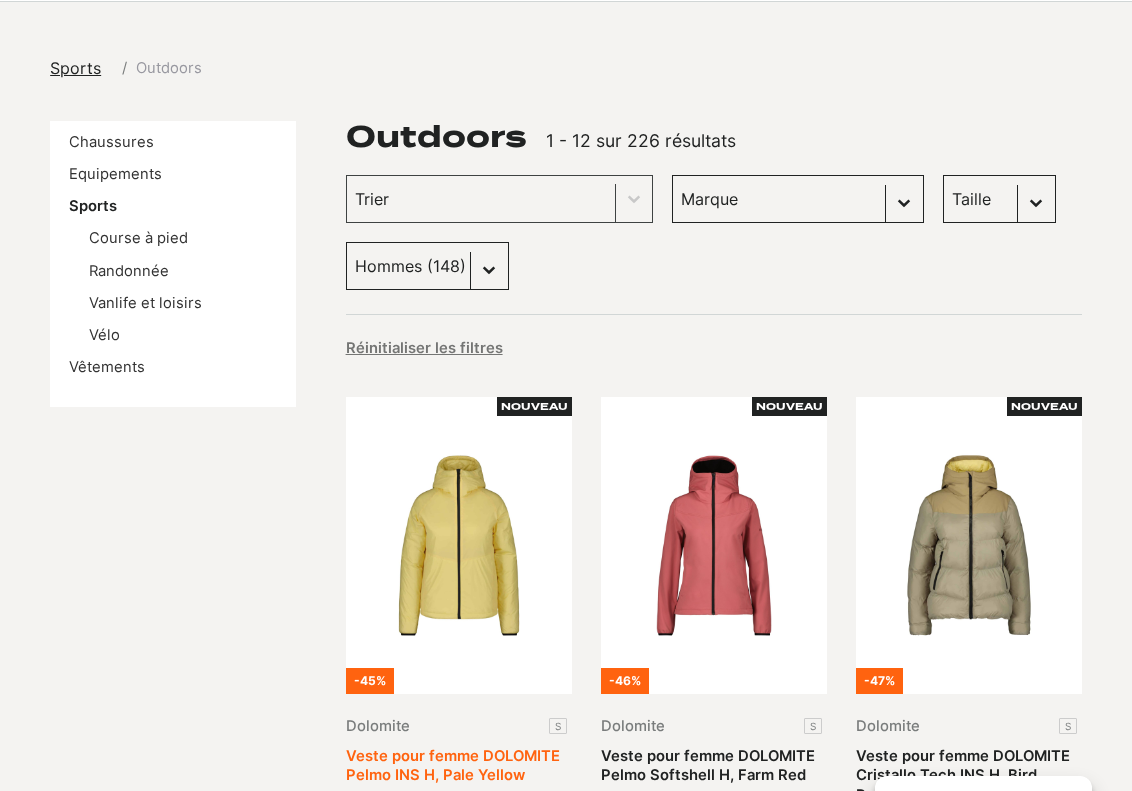 click on "Sexe Femmes (149) Hommes (148) Enfants (41)" at bounding box center [427, 266] 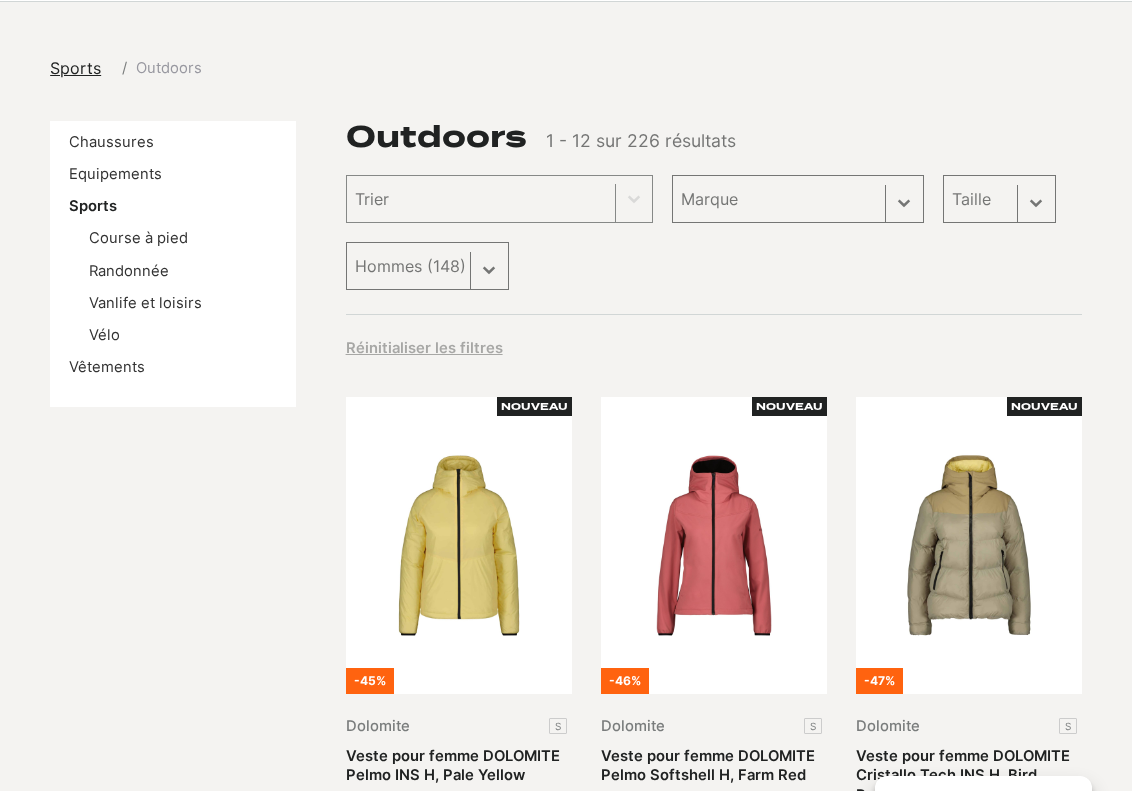 select on "hommes" 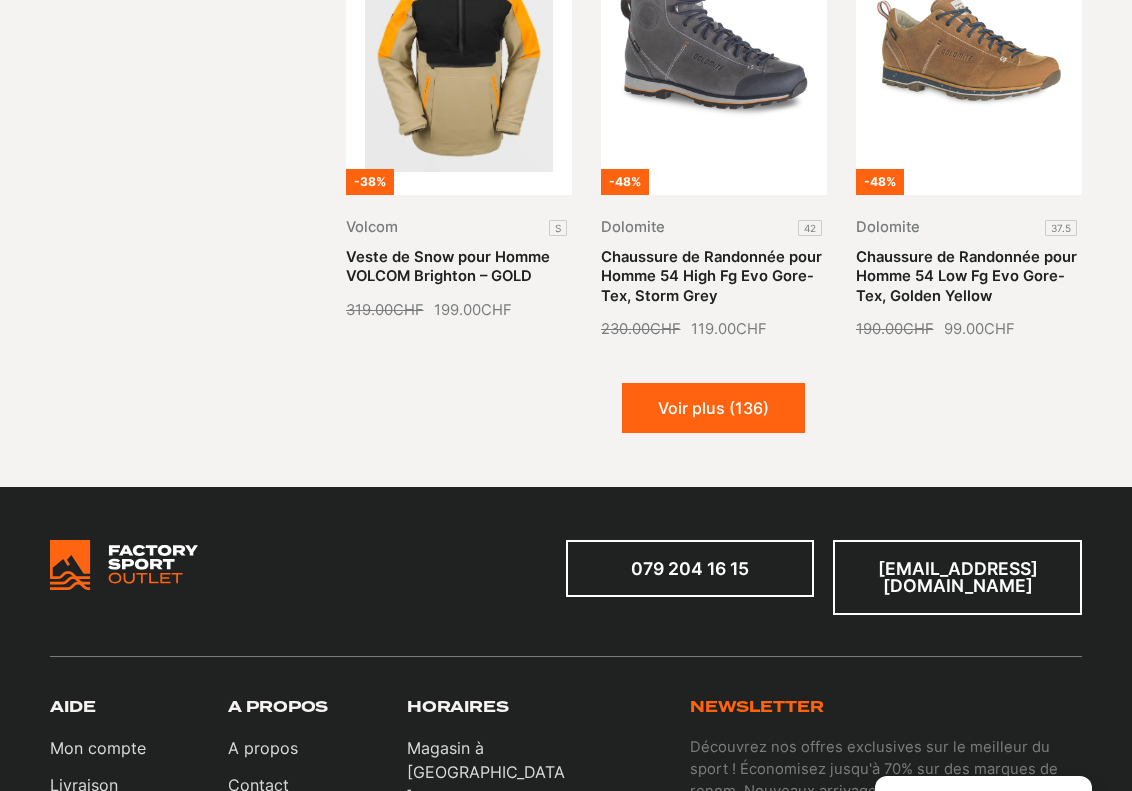 scroll, scrollTop: 2200, scrollLeft: 0, axis: vertical 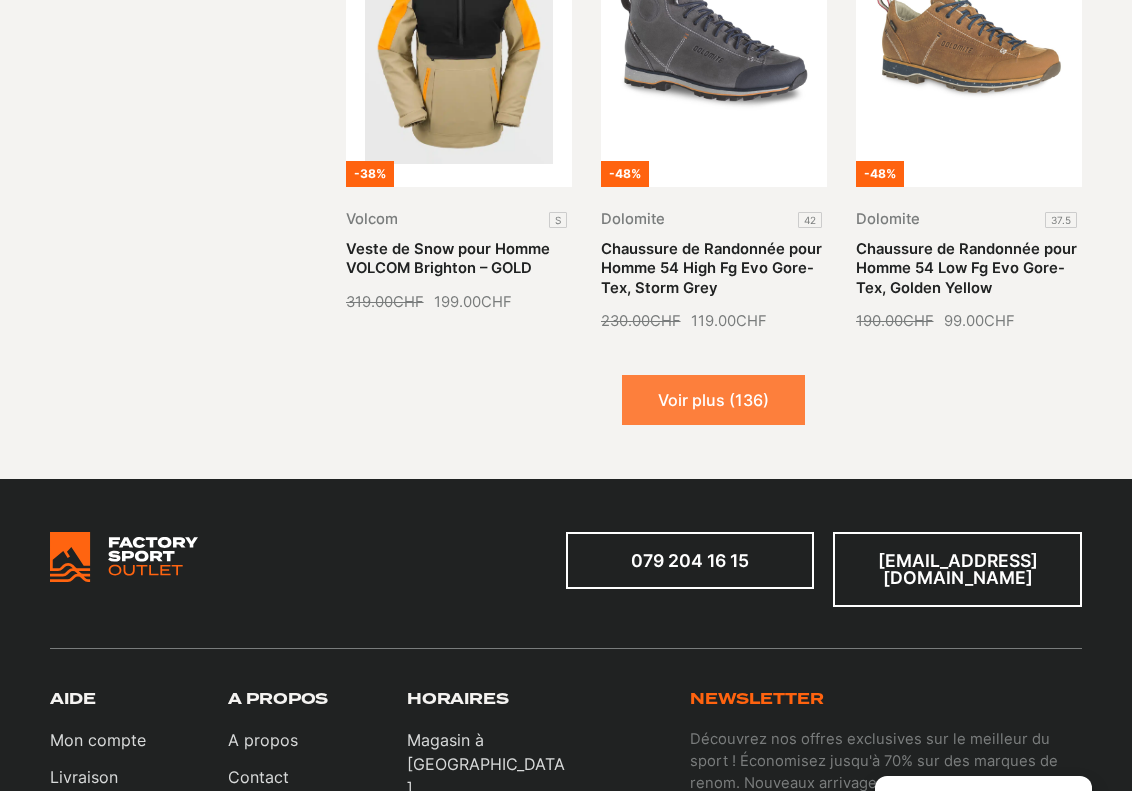 click on "Voir plus (136)" at bounding box center (713, 400) 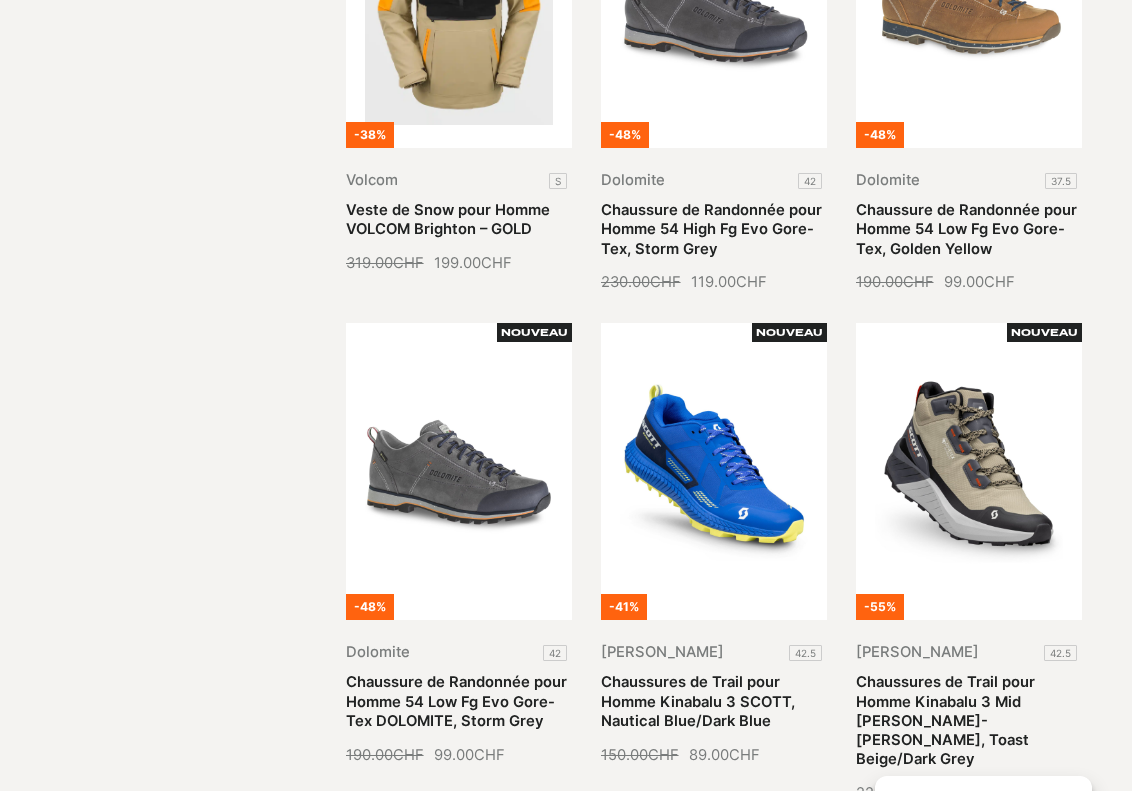 scroll, scrollTop: 2300, scrollLeft: 0, axis: vertical 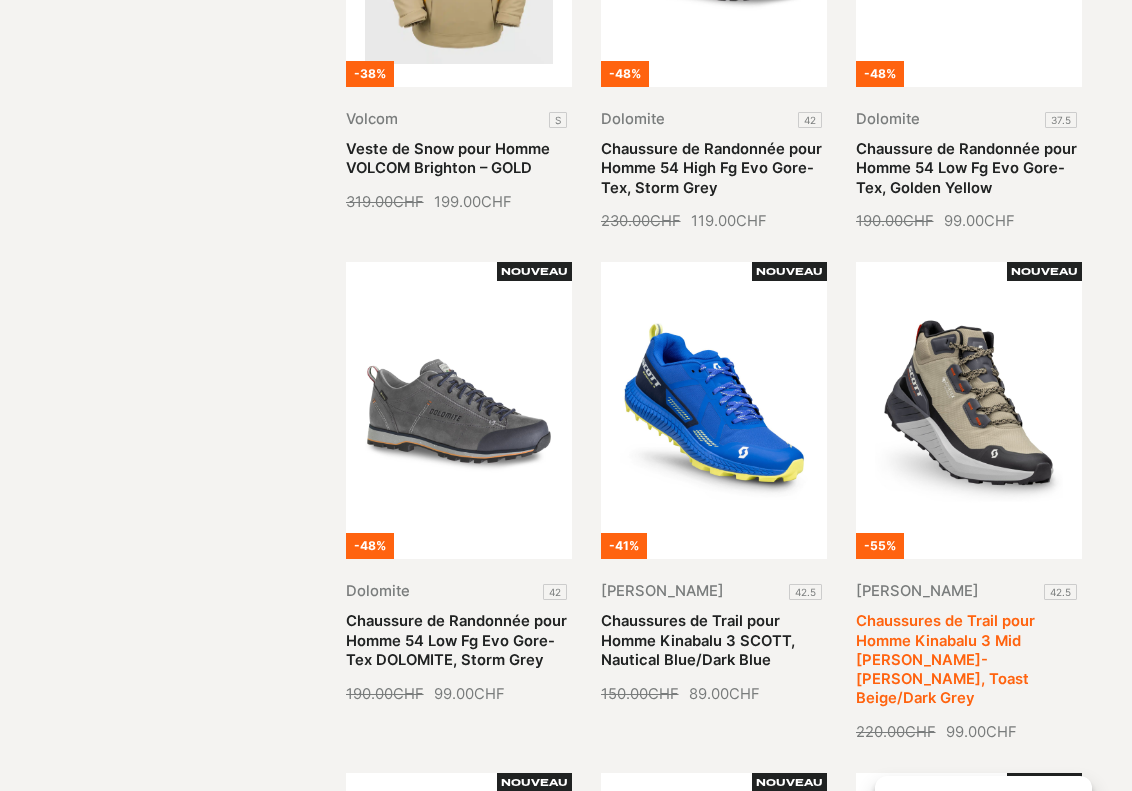 click on "Chaussures de Trail pour Homme Kinabalu 3 Mid Gore-Tex SCOTT, Toast Beige/Dark Grey" at bounding box center [945, 659] 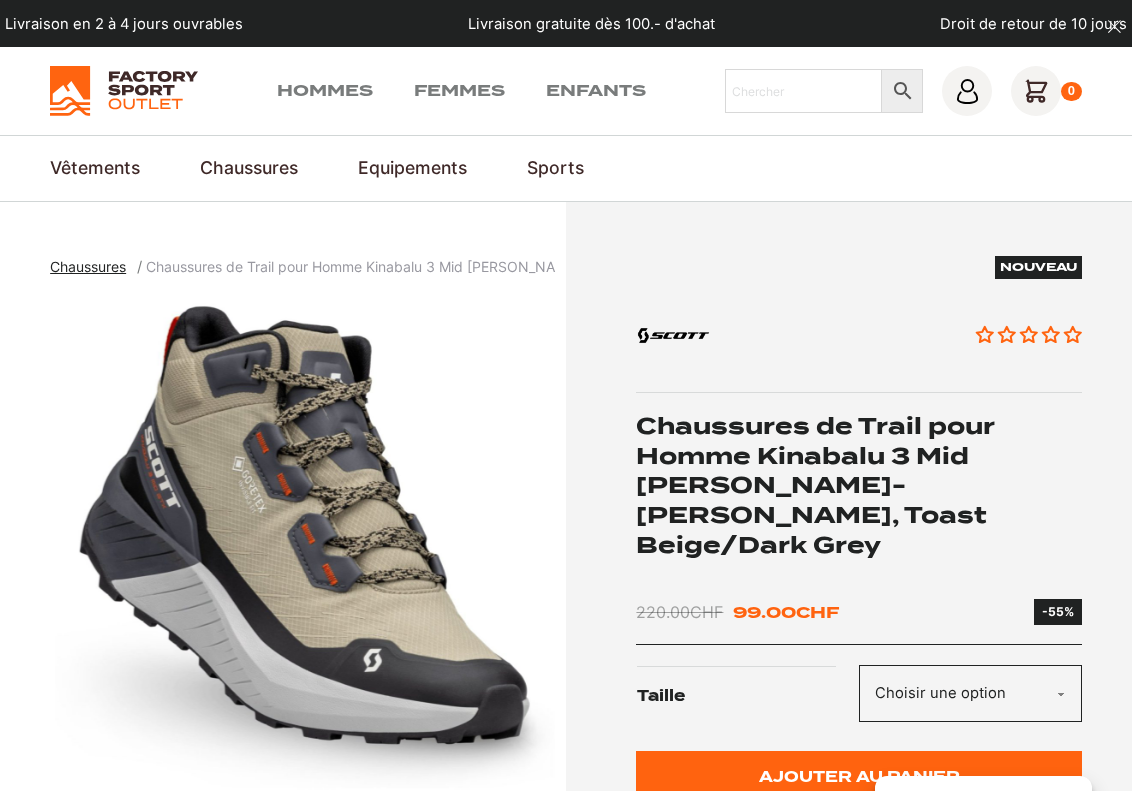 scroll, scrollTop: 0, scrollLeft: 0, axis: both 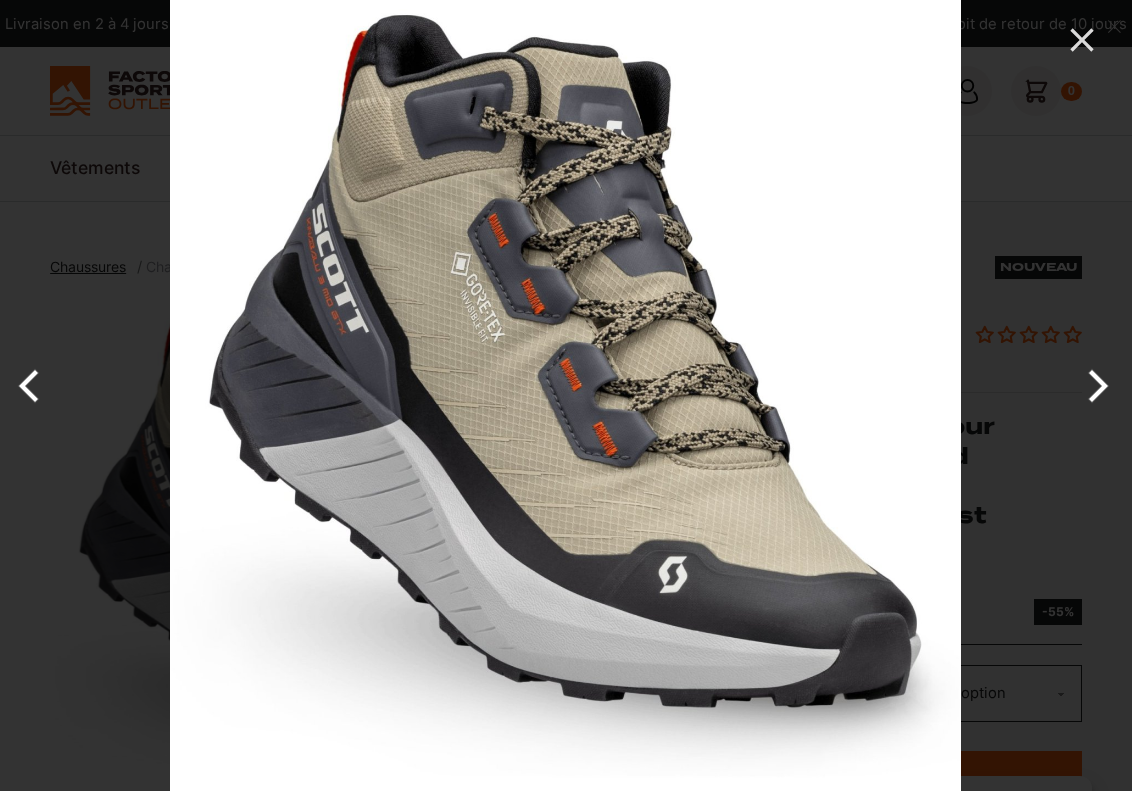 click at bounding box center (1094, 386) 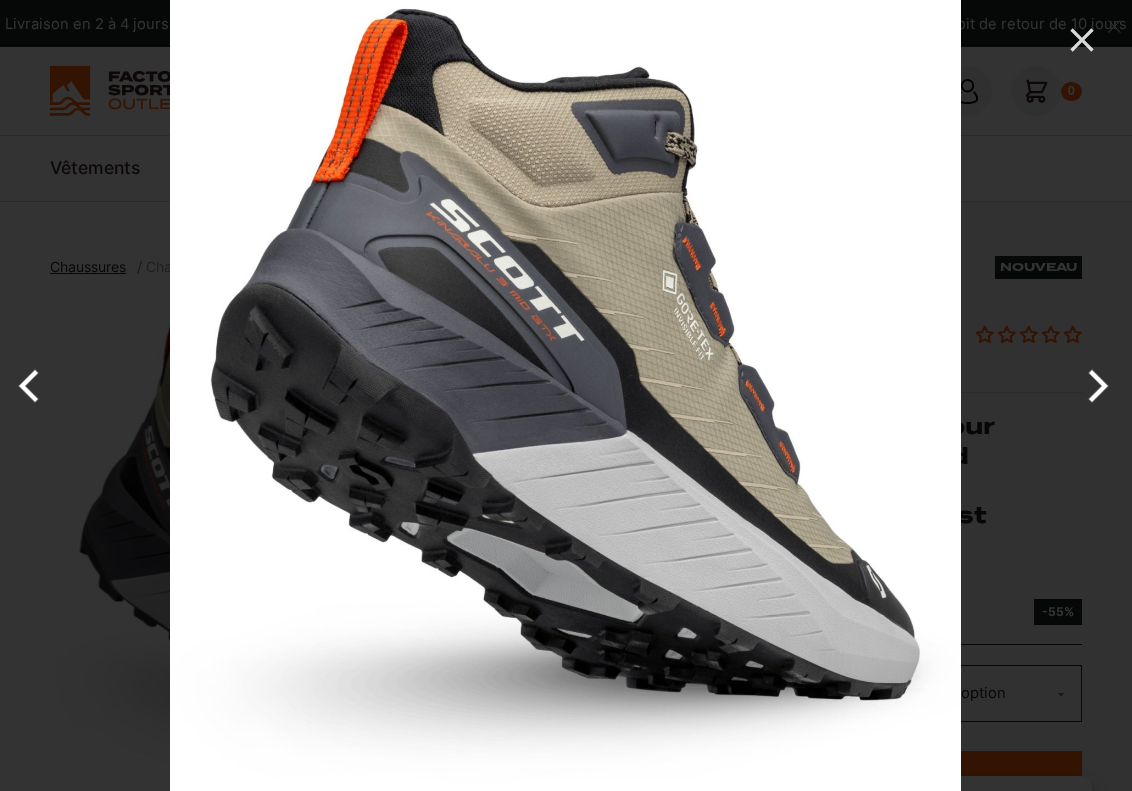 click at bounding box center [1094, 386] 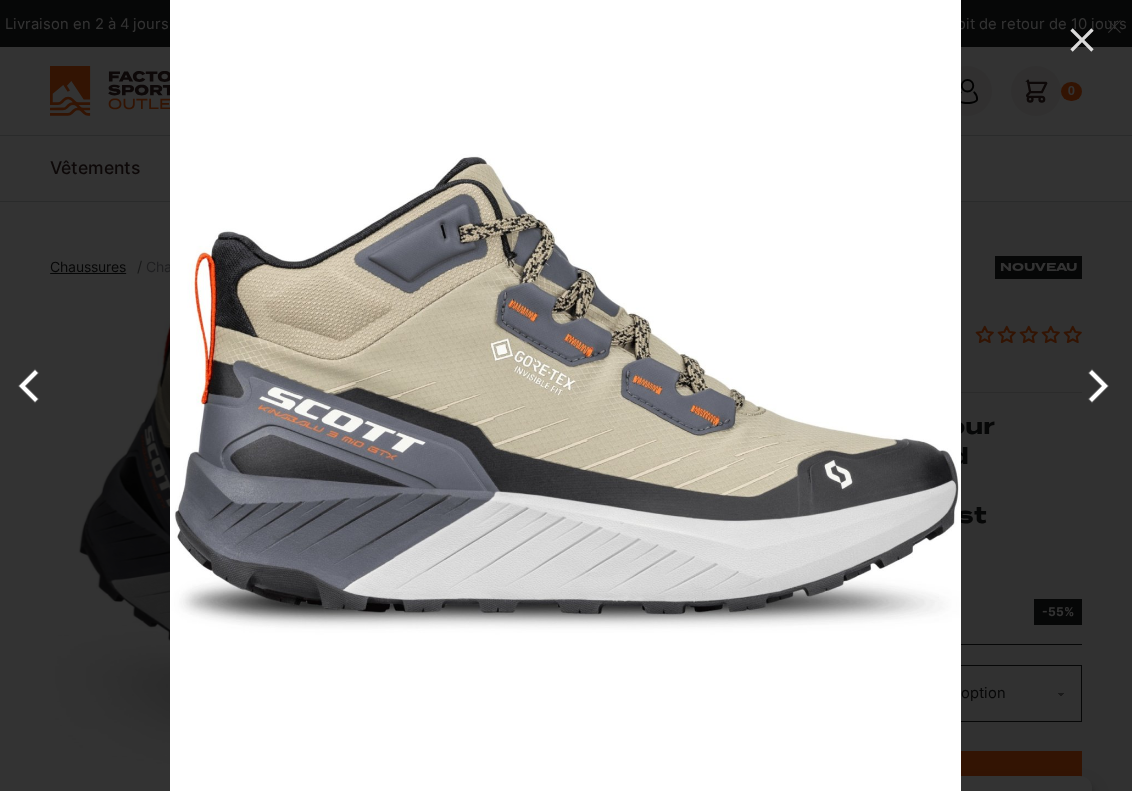 click at bounding box center [1094, 386] 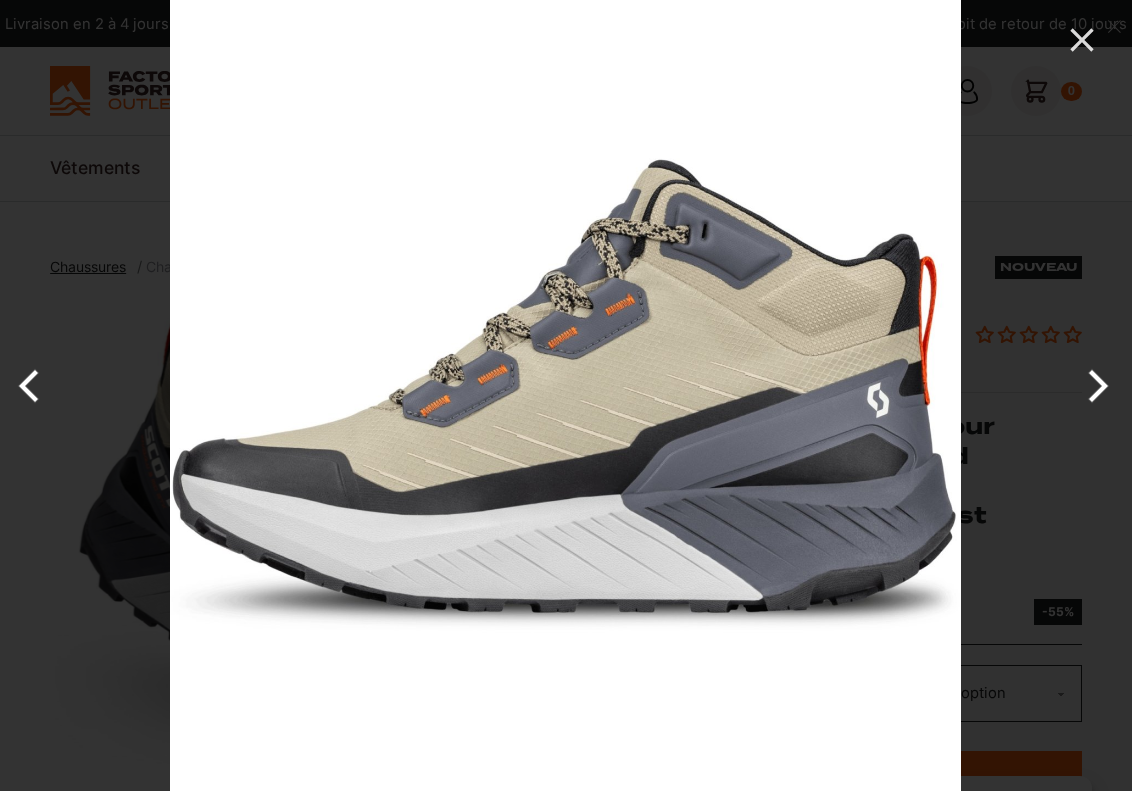 click at bounding box center (1094, 386) 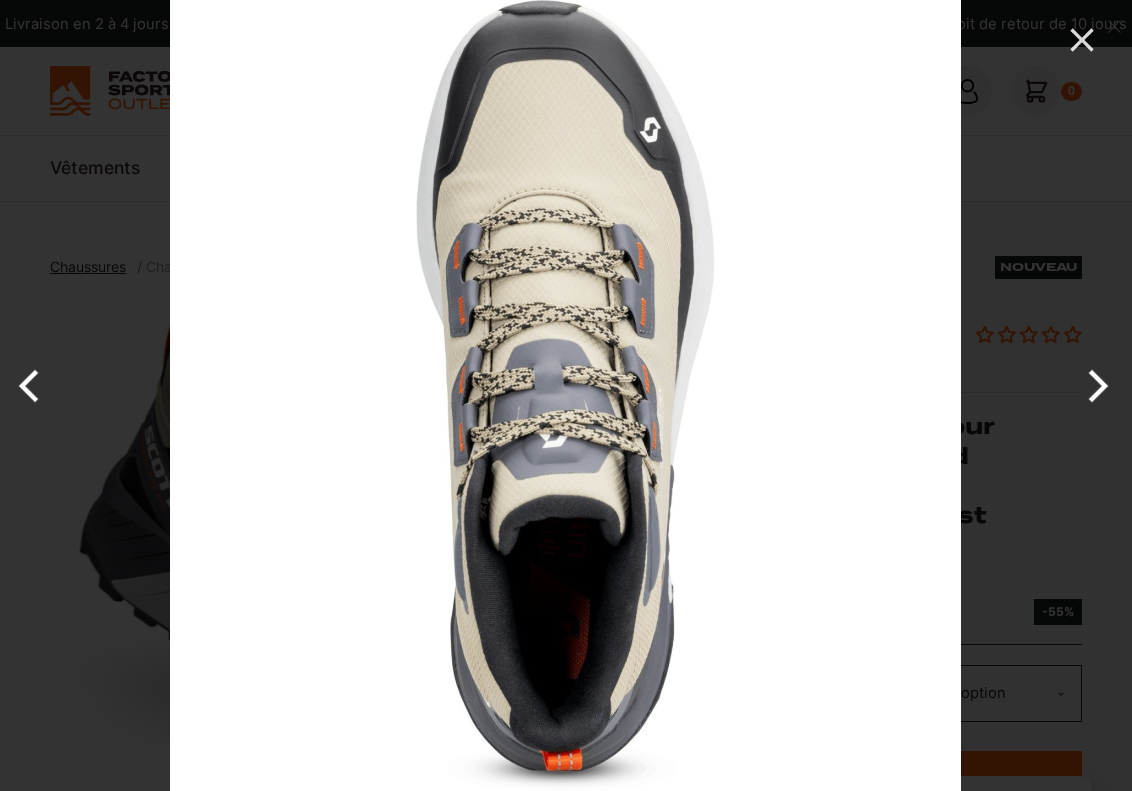 click at bounding box center [1094, 386] 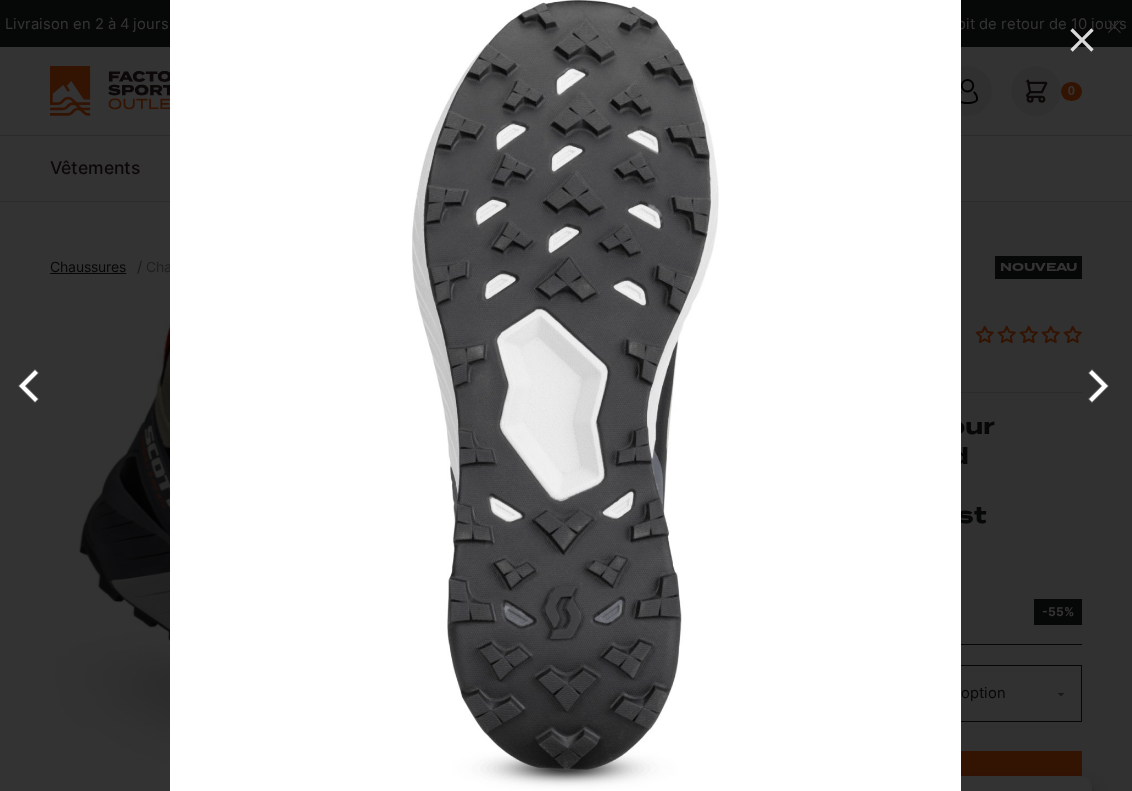 click at bounding box center [1094, 386] 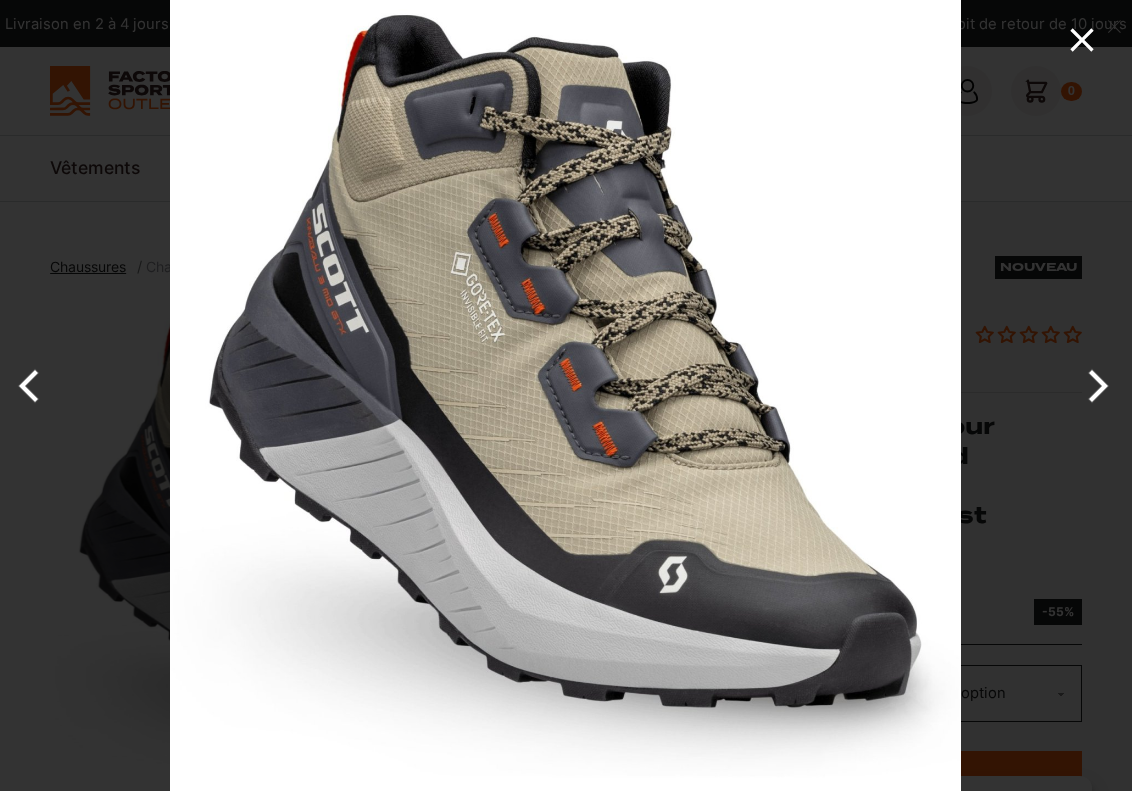 click 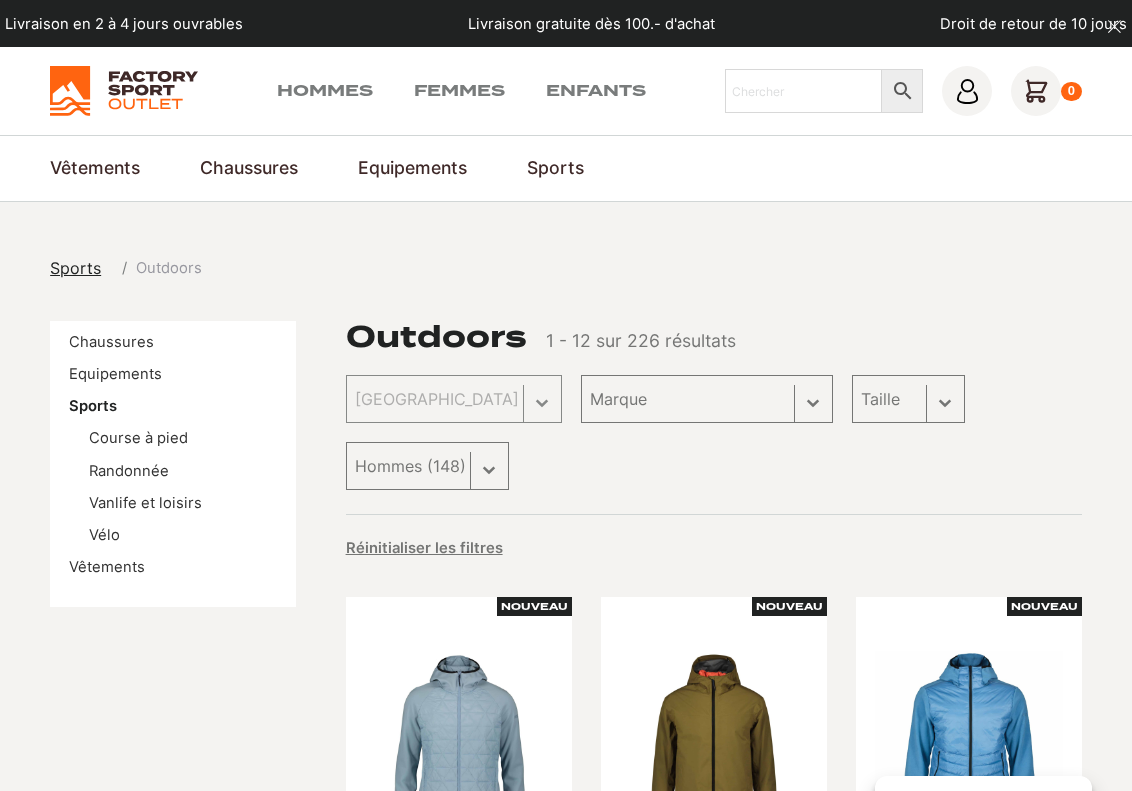 select on "hommes" 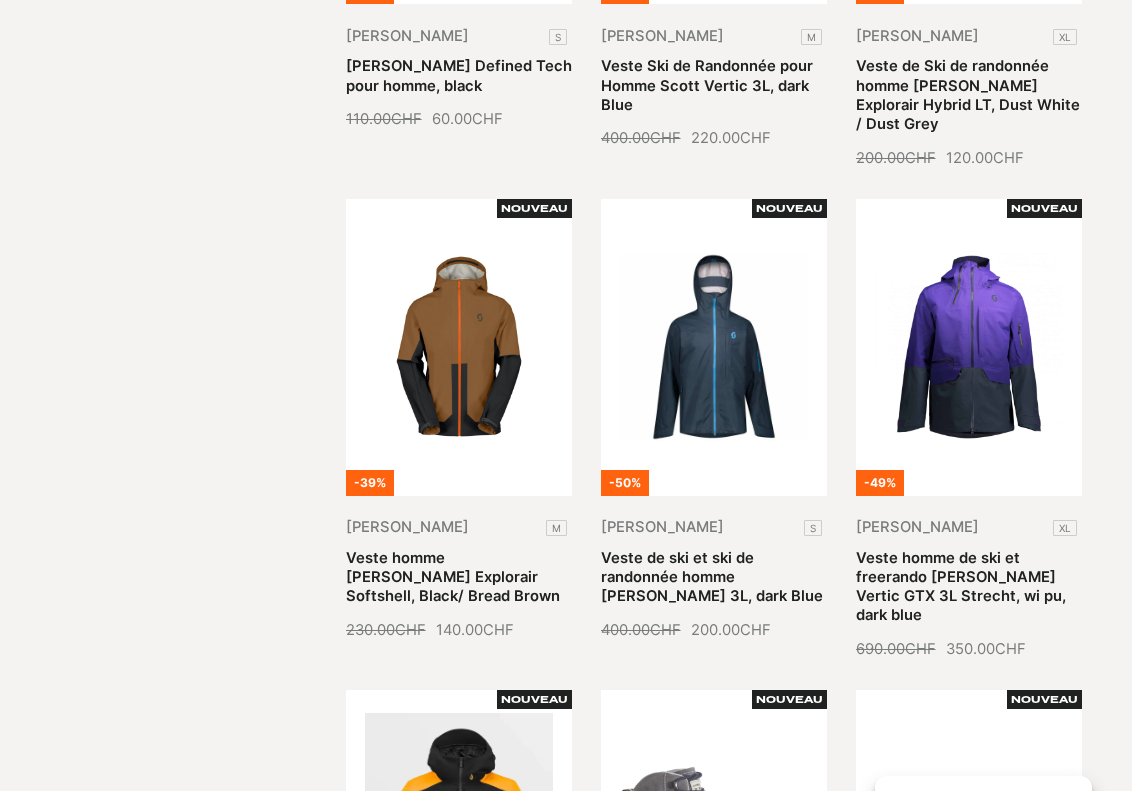 scroll, scrollTop: 2000, scrollLeft: 0, axis: vertical 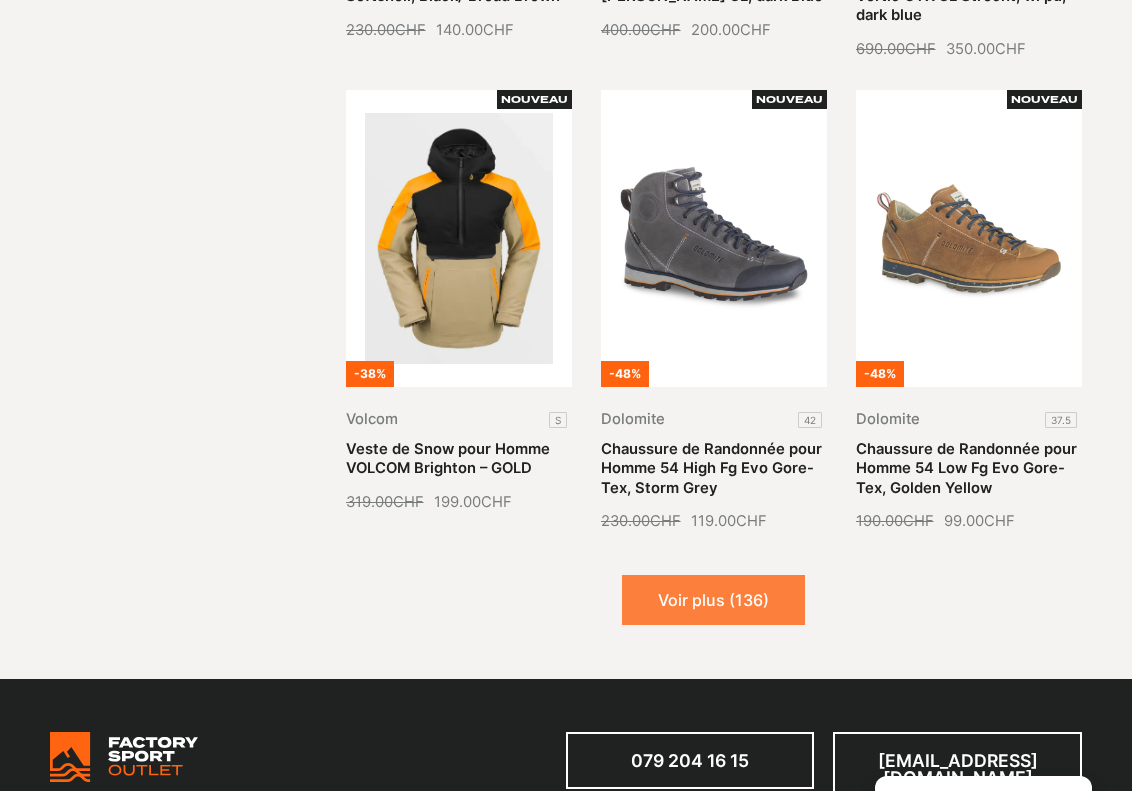 click on "Voir plus (136)" at bounding box center (713, 600) 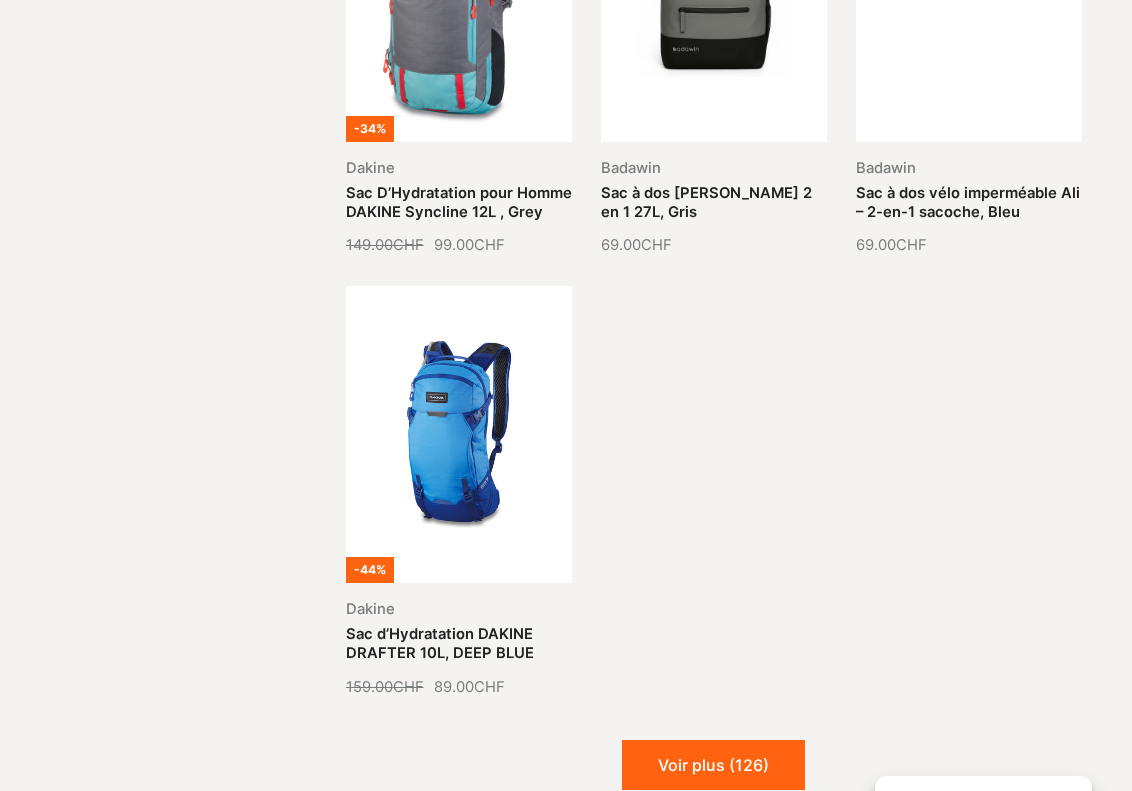 scroll, scrollTop: 4000, scrollLeft: 0, axis: vertical 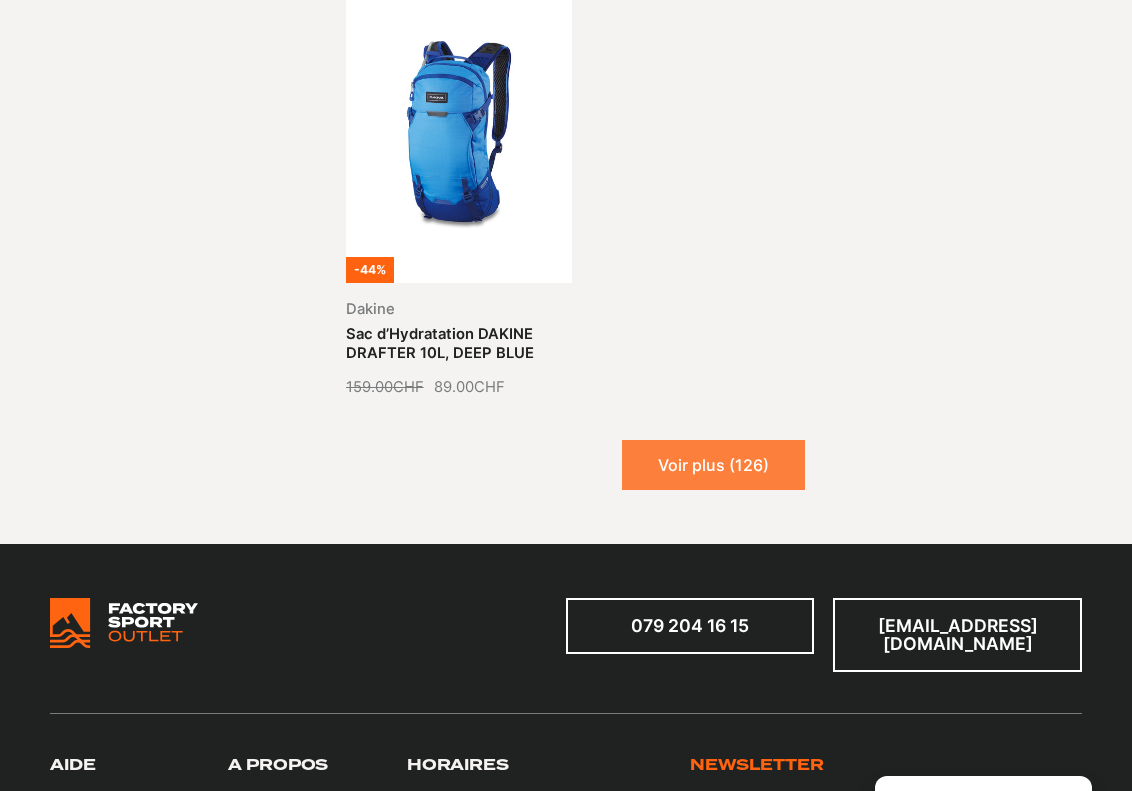 click on "Voir plus (126)" at bounding box center (713, 465) 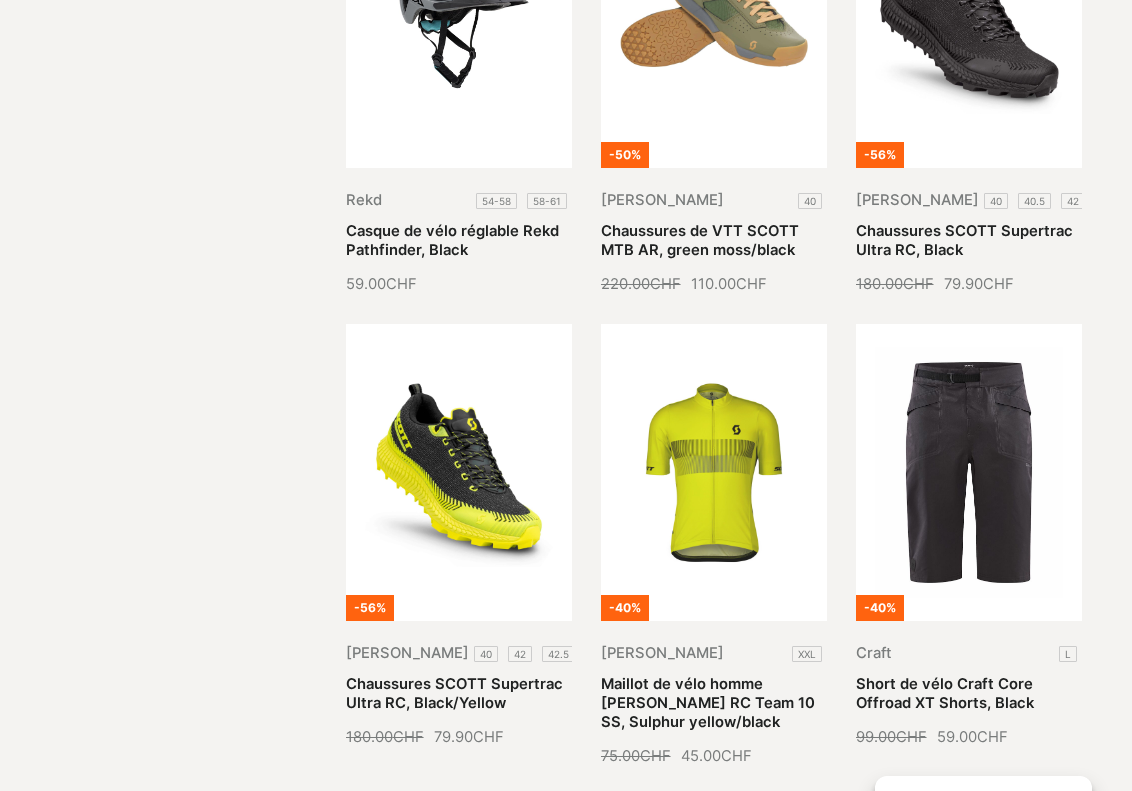 scroll, scrollTop: 4600, scrollLeft: 0, axis: vertical 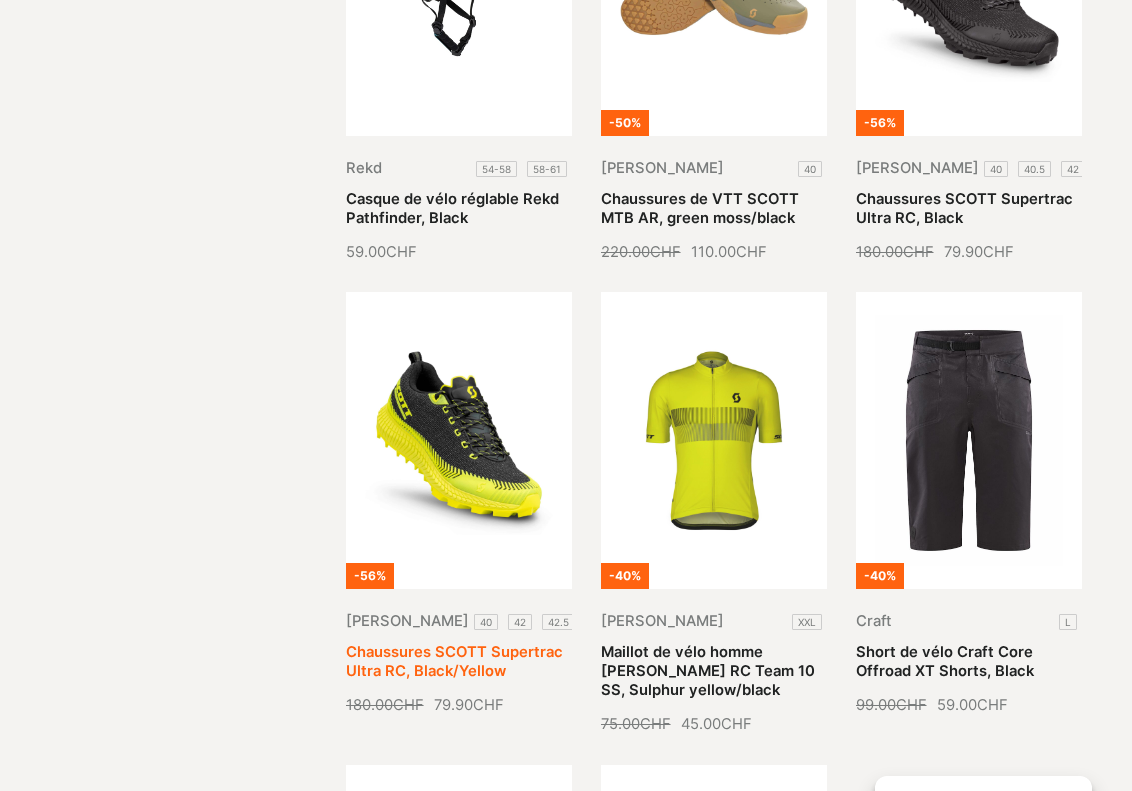 click on "Chaussures SCOTT Supertrac Ultra RC, Black/Yellow" at bounding box center [454, 661] 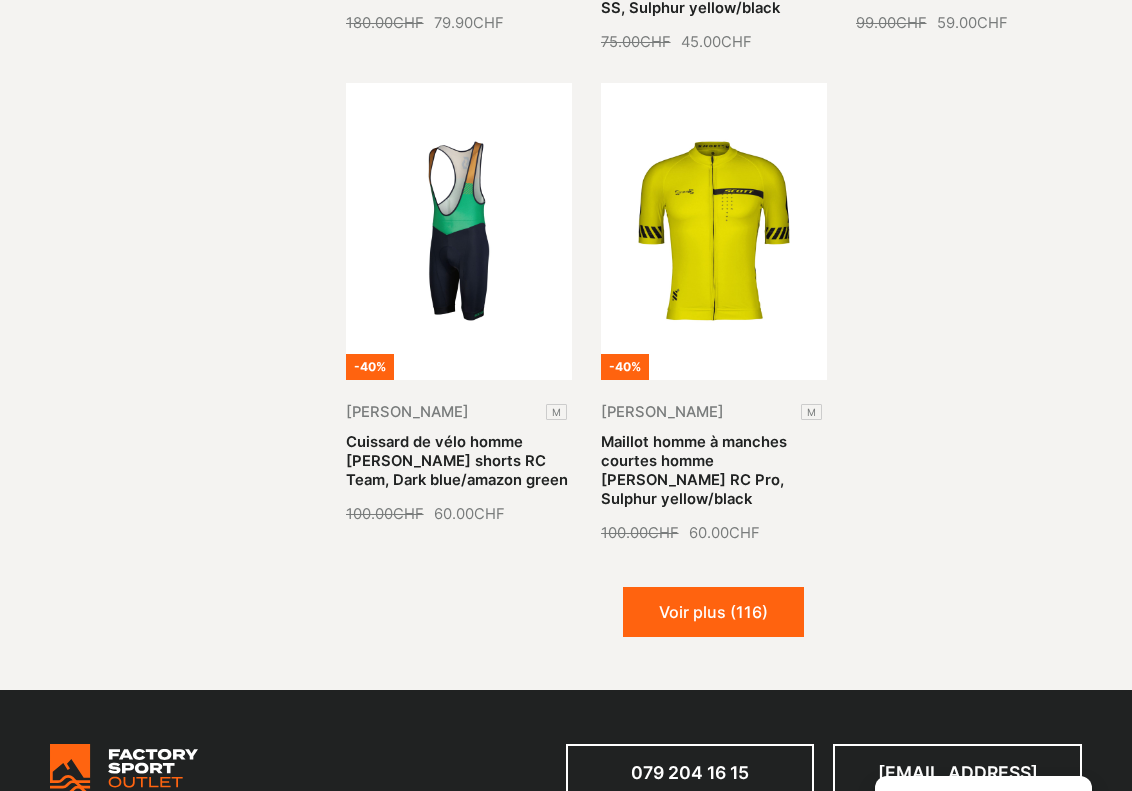 scroll, scrollTop: 5300, scrollLeft: 0, axis: vertical 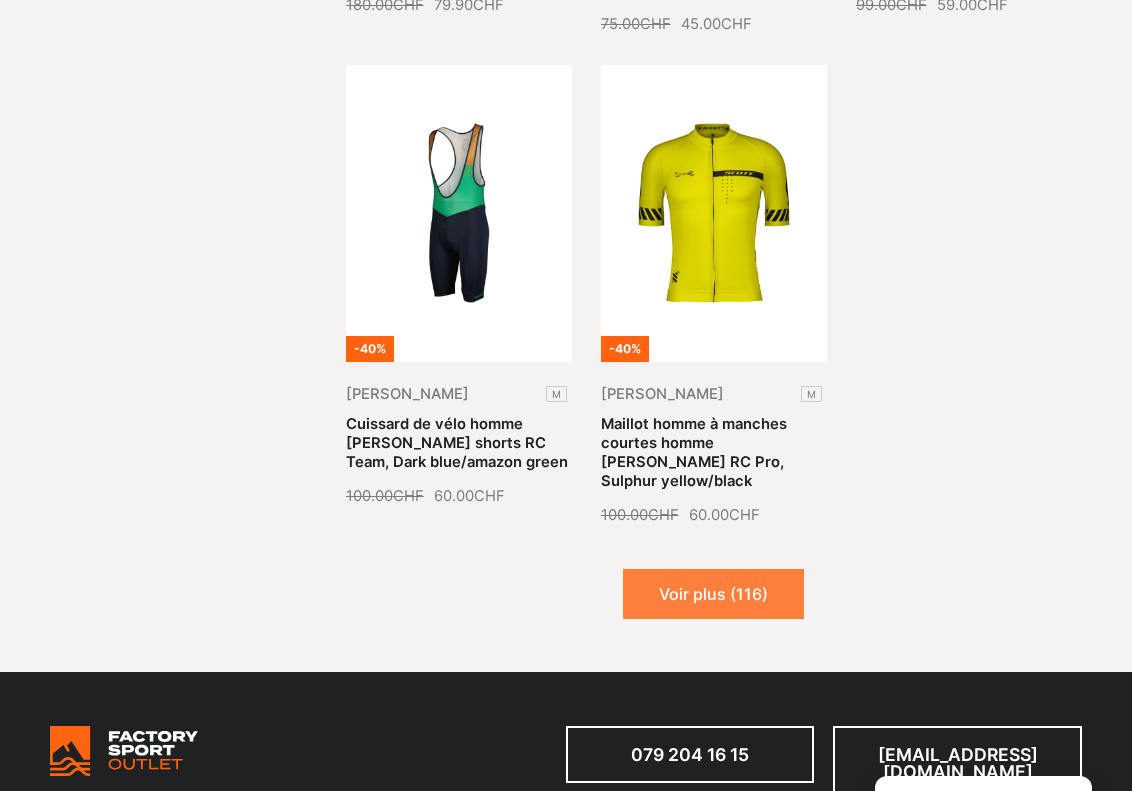 click on "Voir plus (116)" at bounding box center (713, 594) 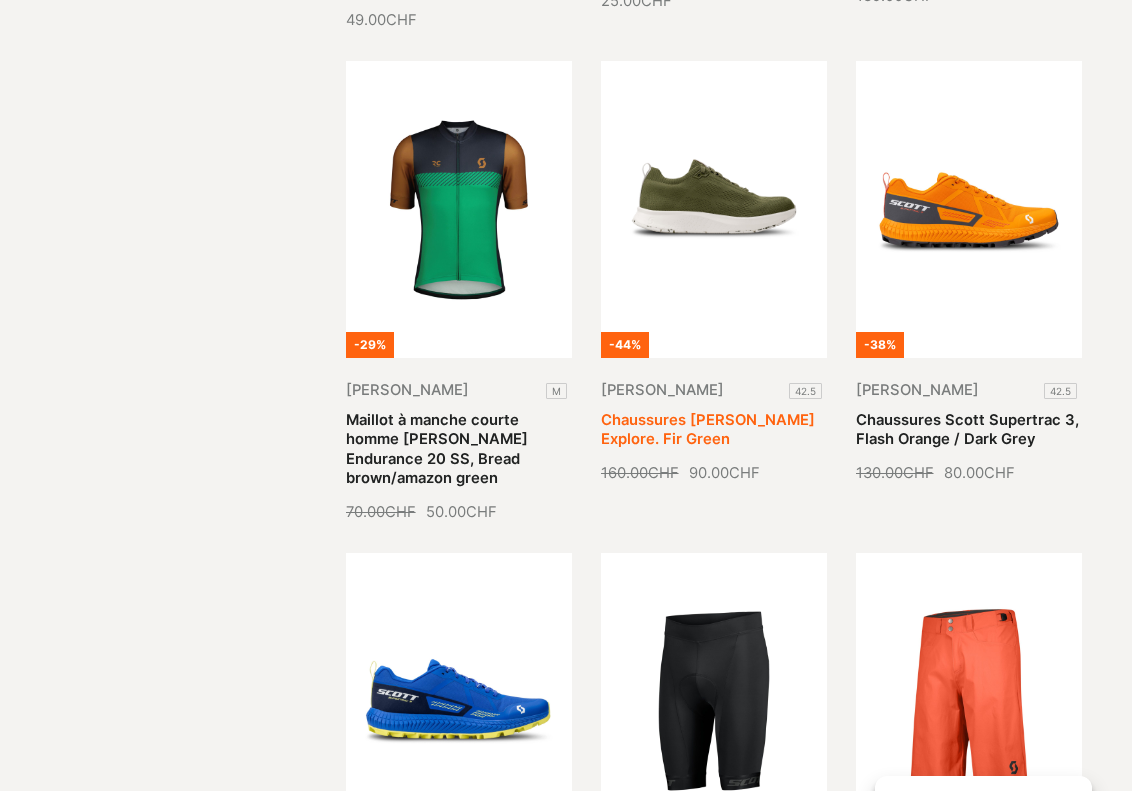 scroll, scrollTop: 6500, scrollLeft: 0, axis: vertical 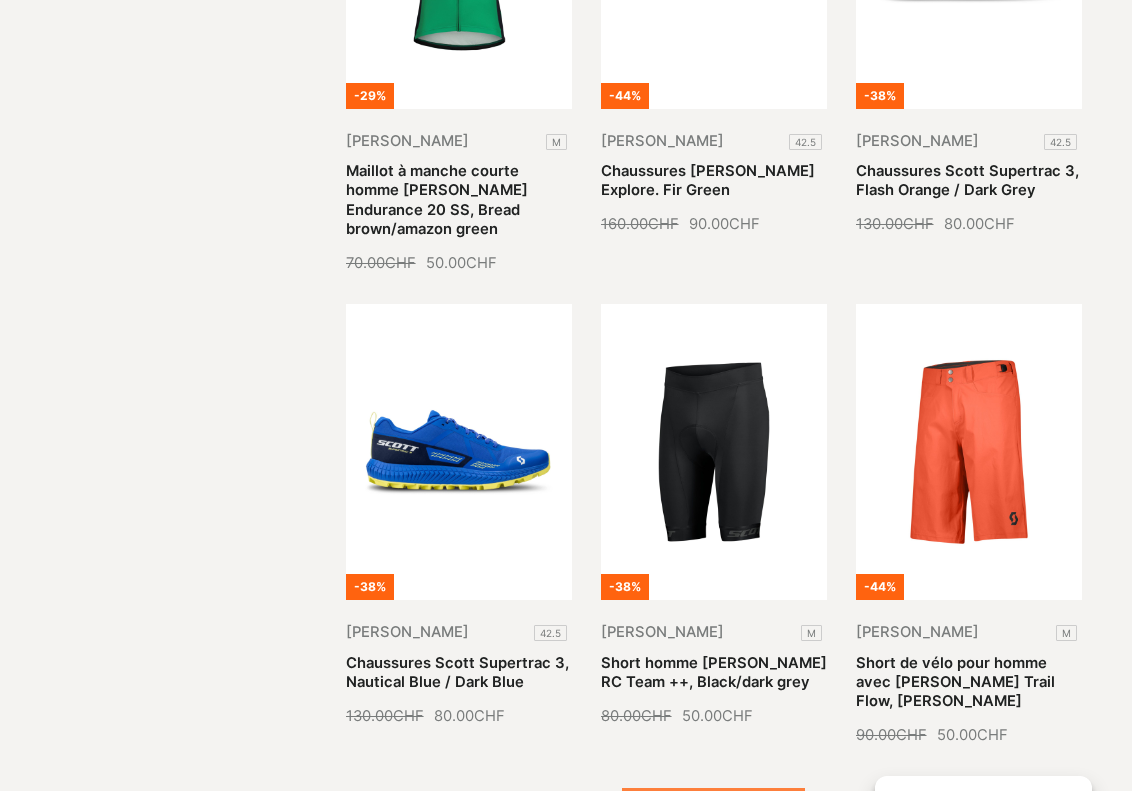 click on "Voir plus (106)" at bounding box center [713, 813] 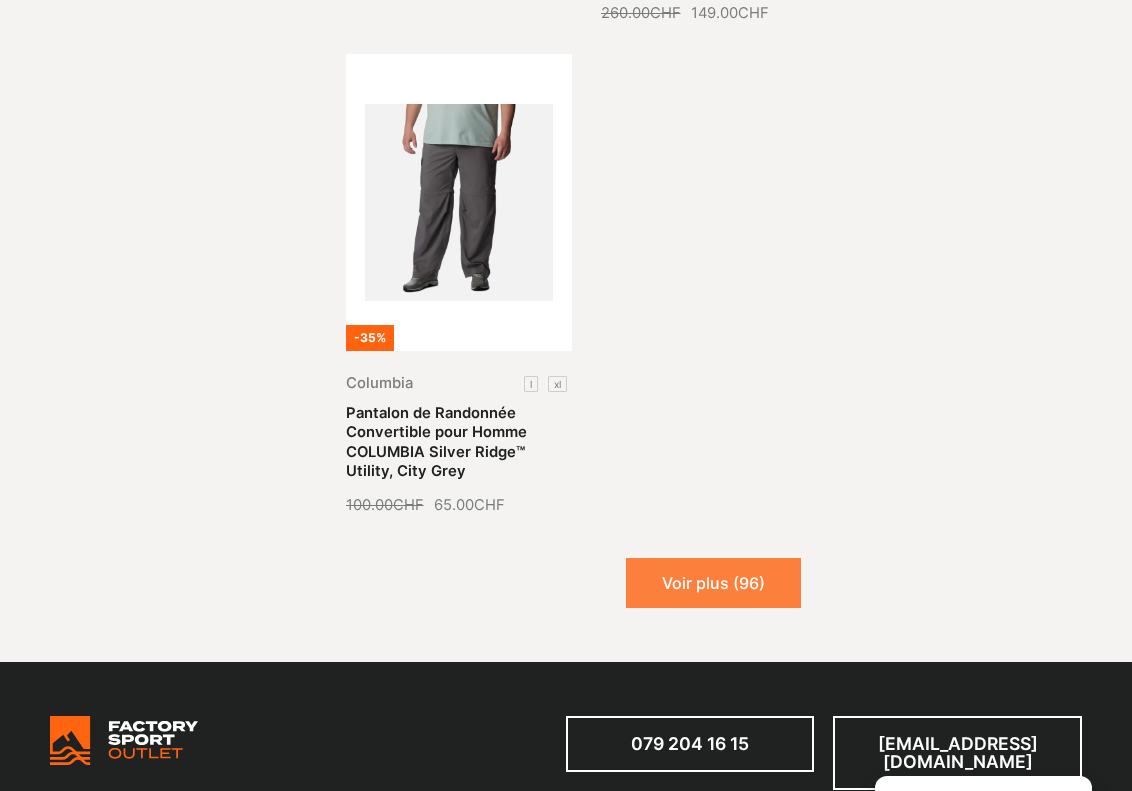 scroll, scrollTop: 8700, scrollLeft: 0, axis: vertical 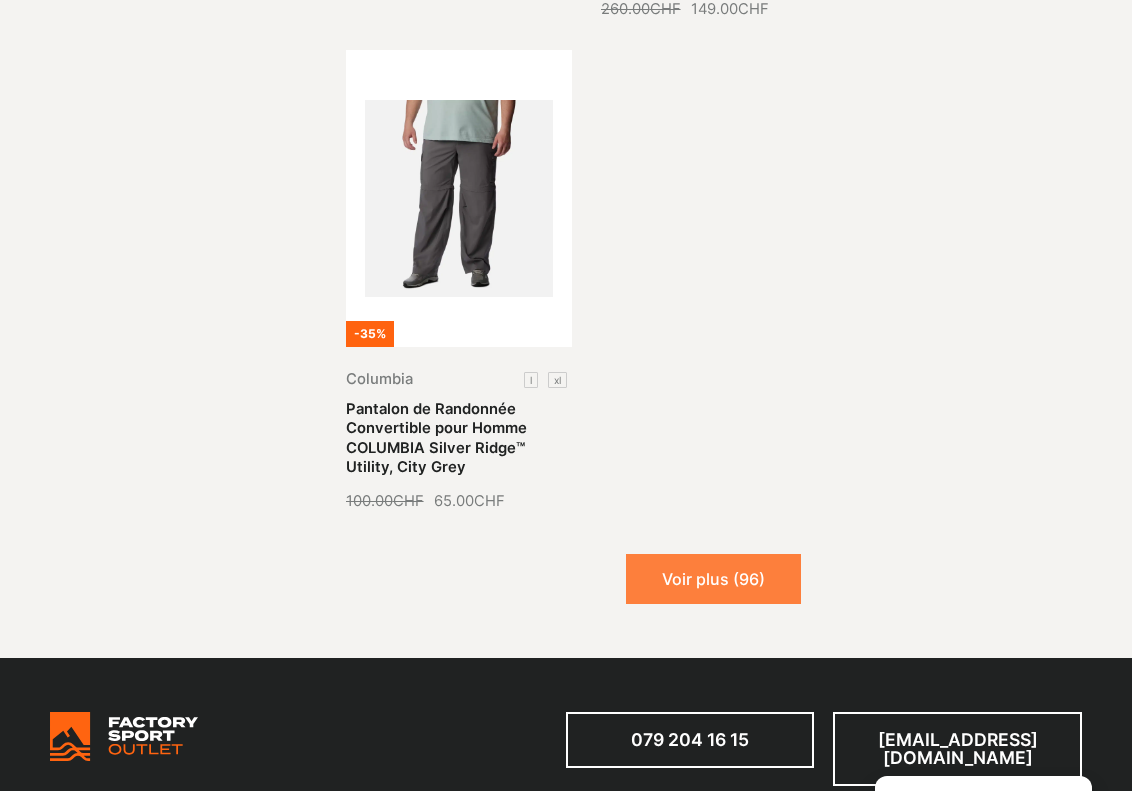 click on "Voir plus (96)" at bounding box center [713, 579] 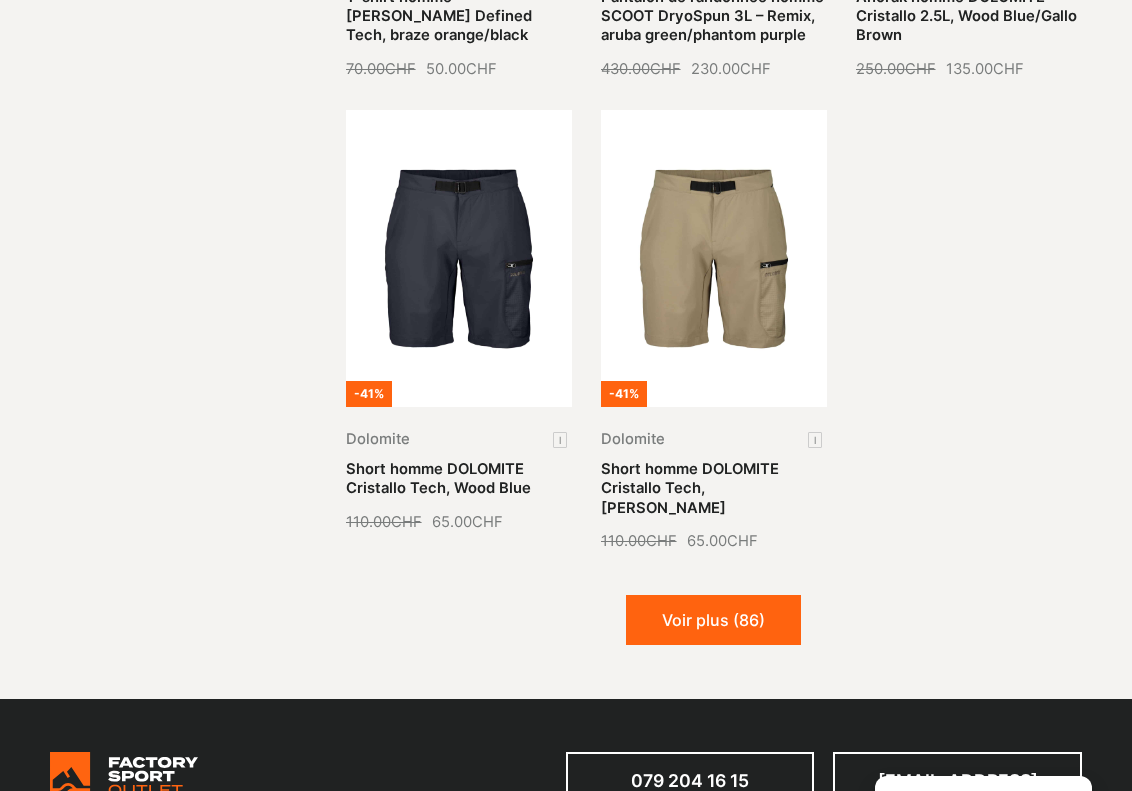 scroll, scrollTop: 10100, scrollLeft: 0, axis: vertical 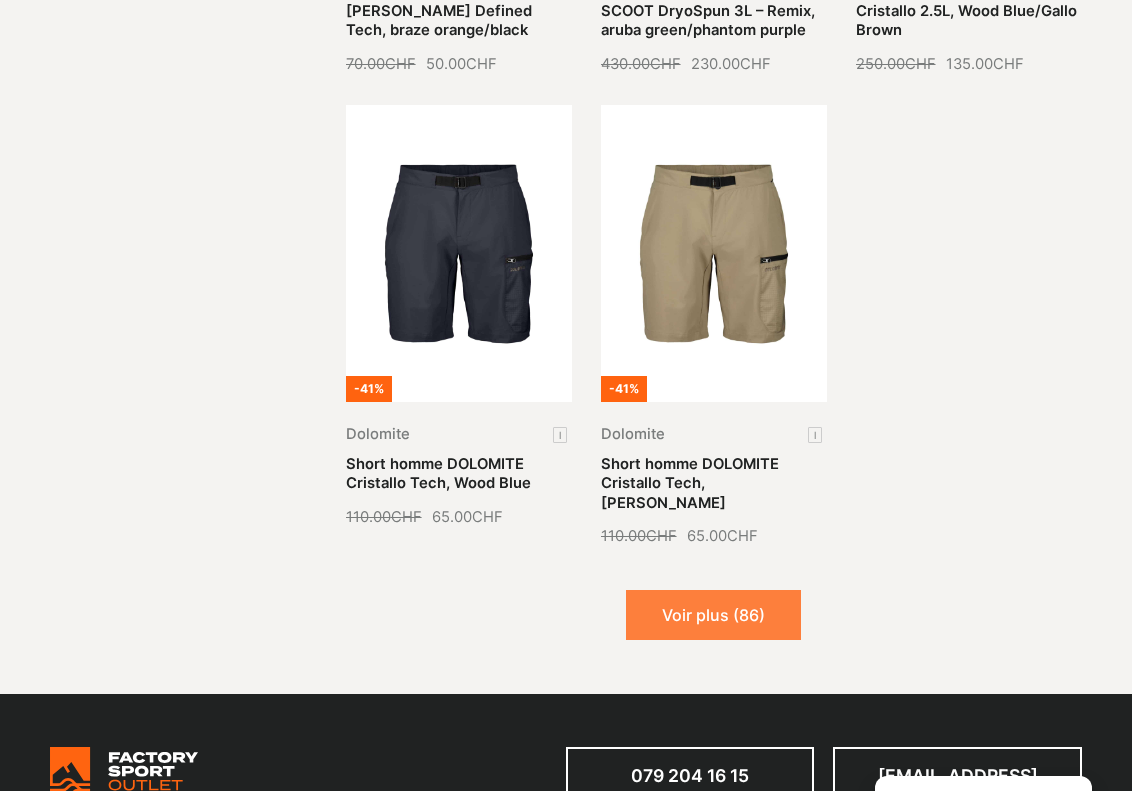 click on "Voir plus (86)" at bounding box center [713, 615] 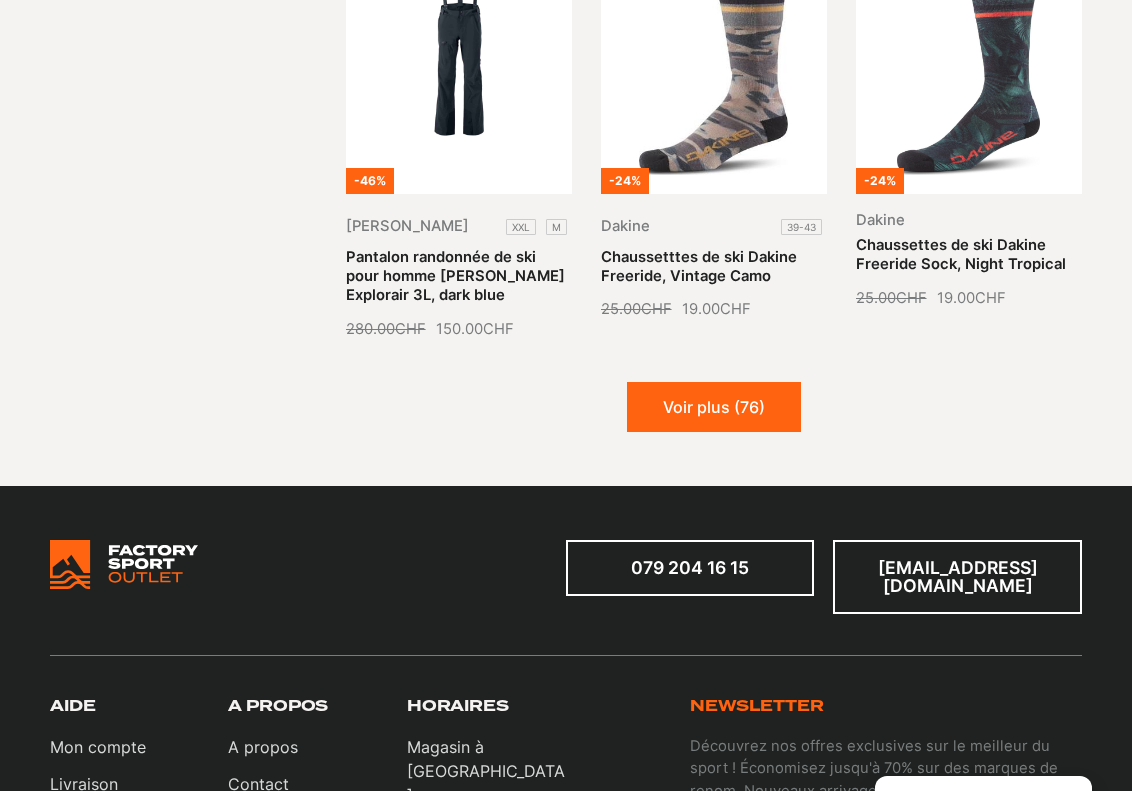 scroll, scrollTop: 11700, scrollLeft: 0, axis: vertical 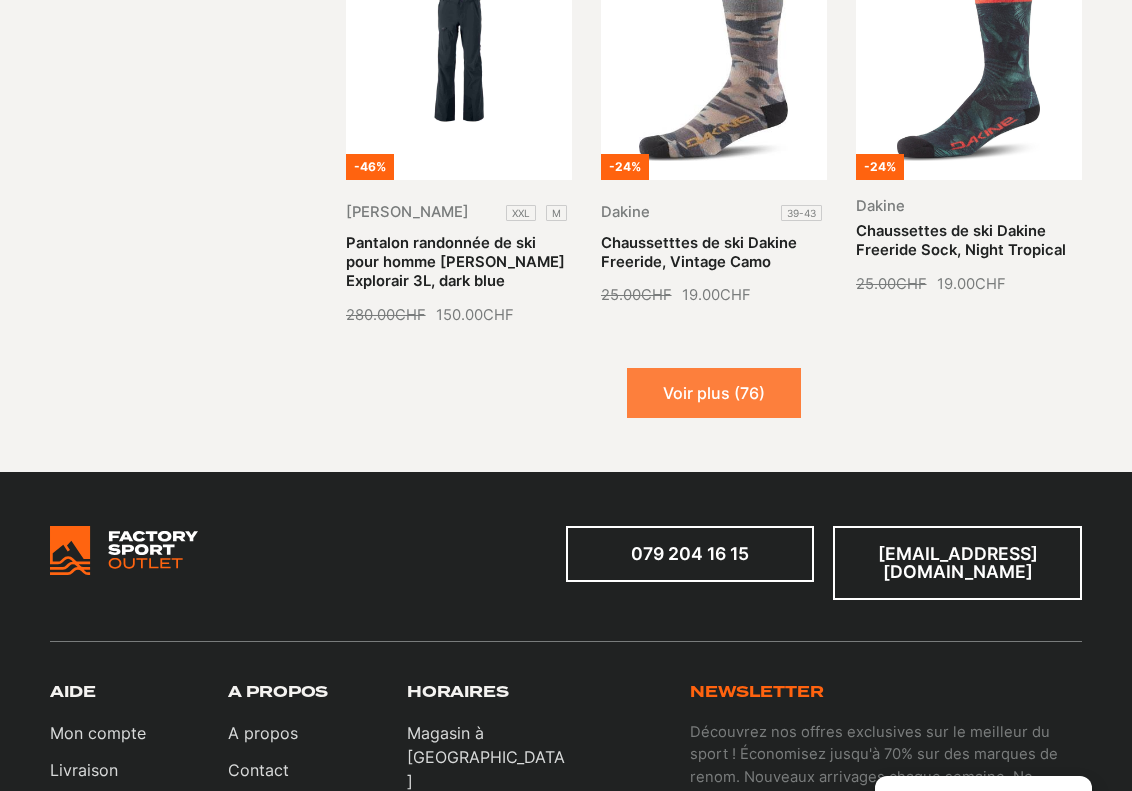 click on "Voir plus (76)" at bounding box center (714, 393) 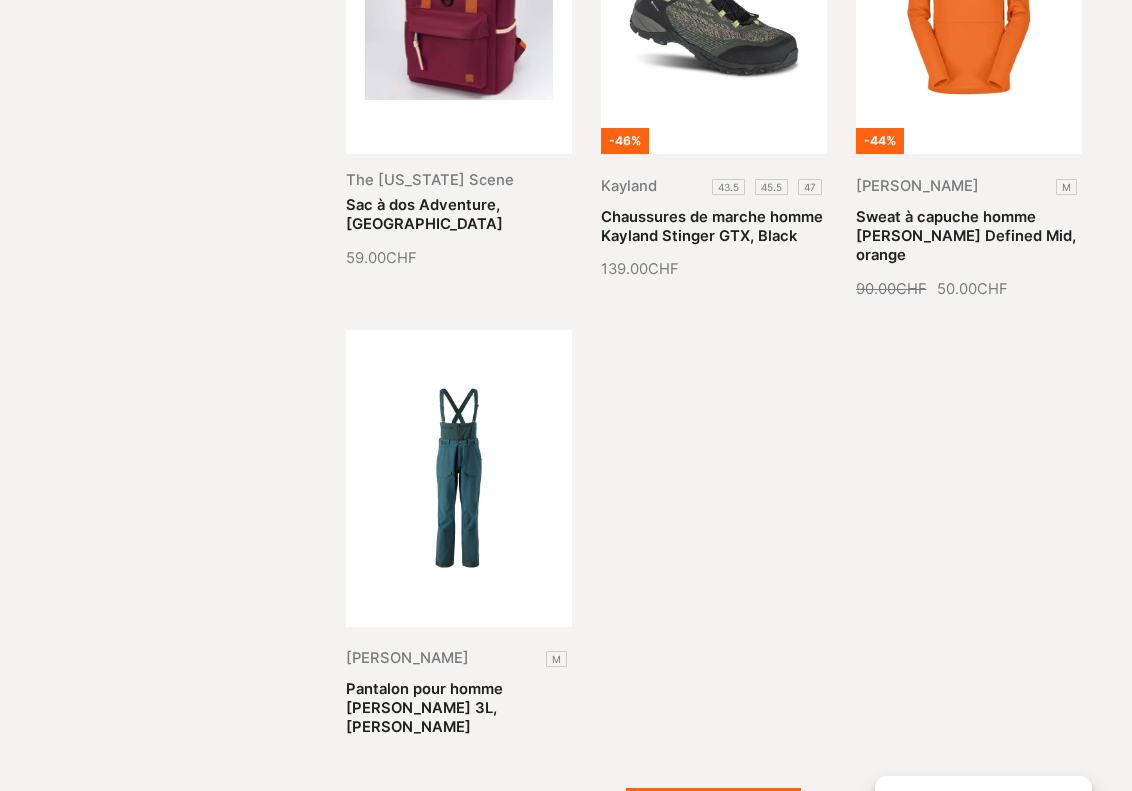 scroll, scrollTop: 13400, scrollLeft: 0, axis: vertical 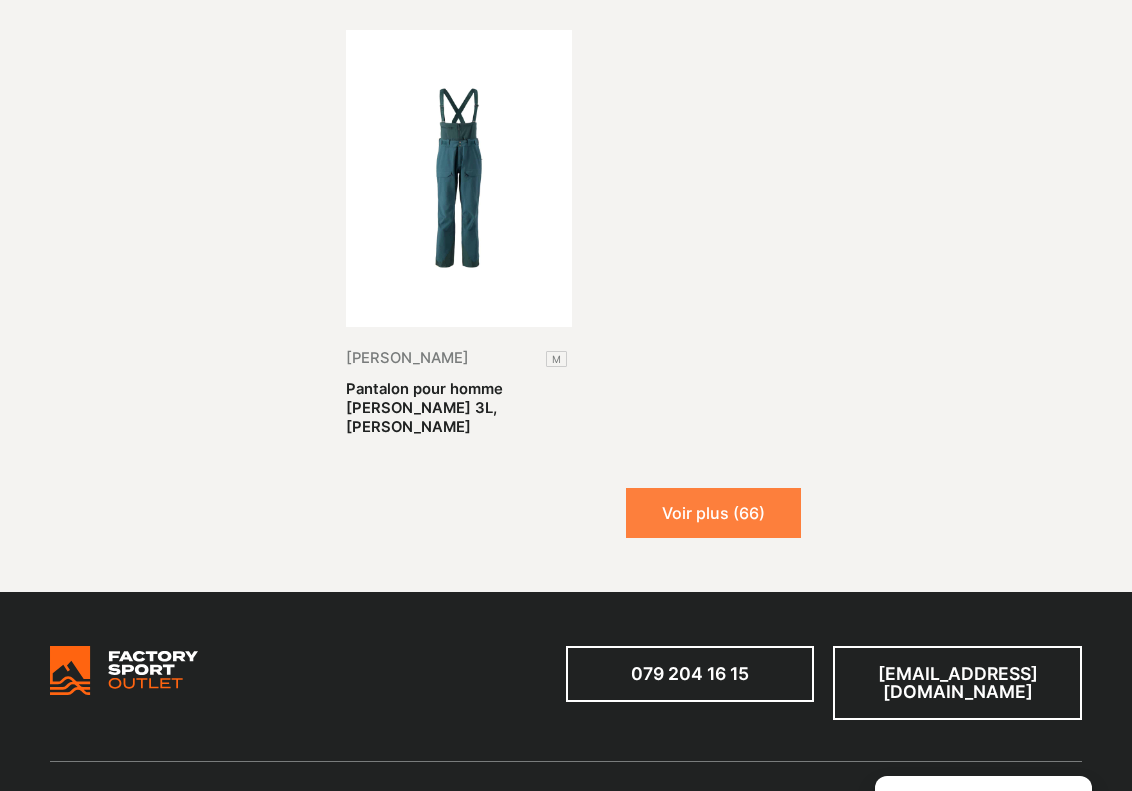 click on "Voir plus (66)" at bounding box center [713, 513] 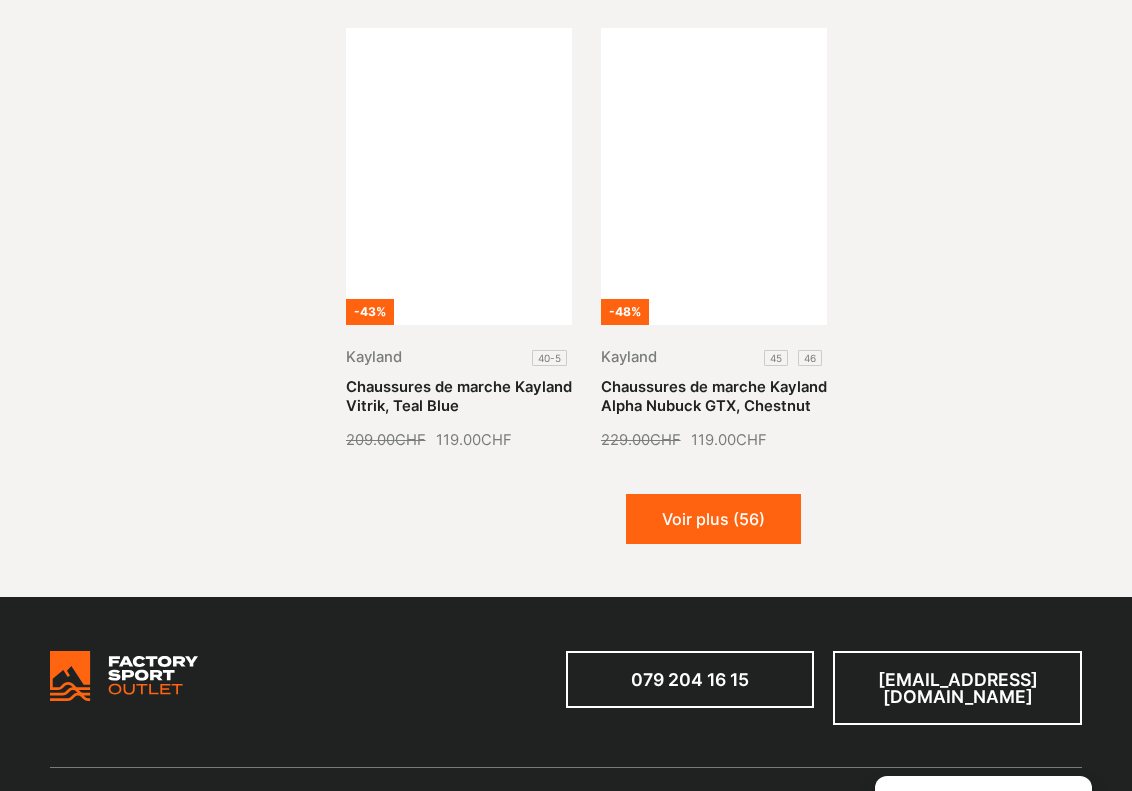 scroll, scrollTop: 14800, scrollLeft: 0, axis: vertical 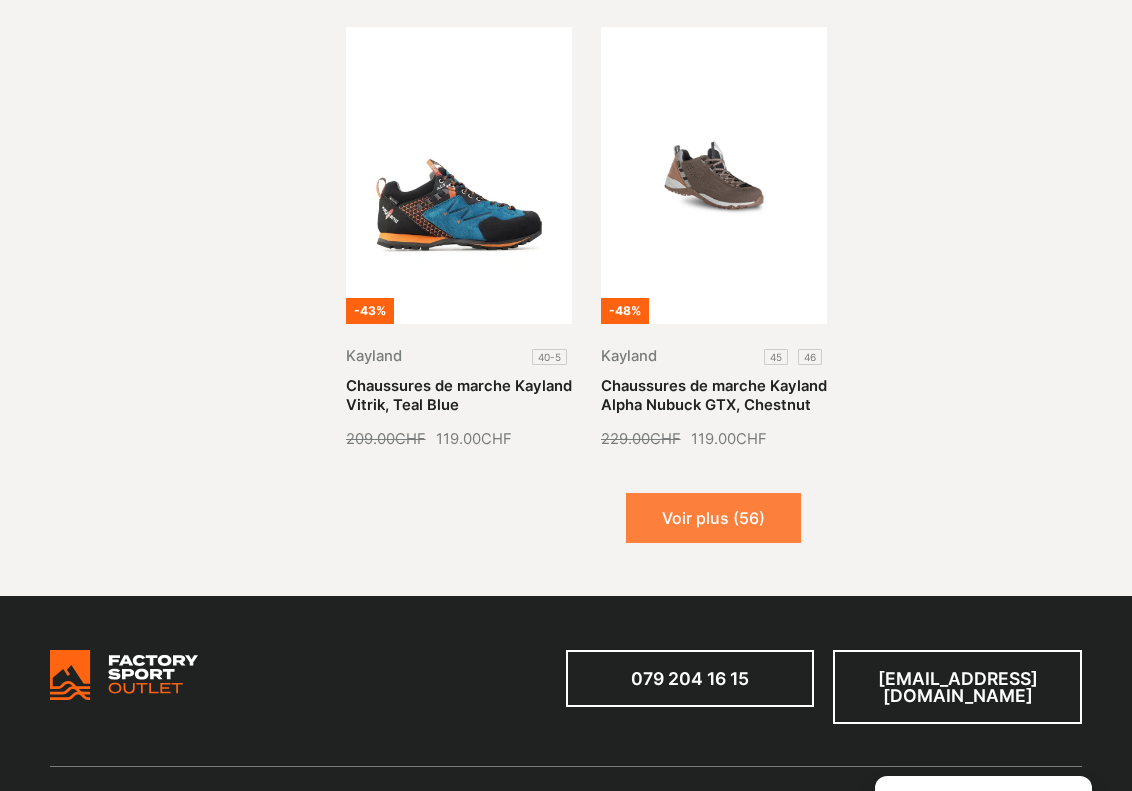 click on "Voir plus (56)" at bounding box center (713, 518) 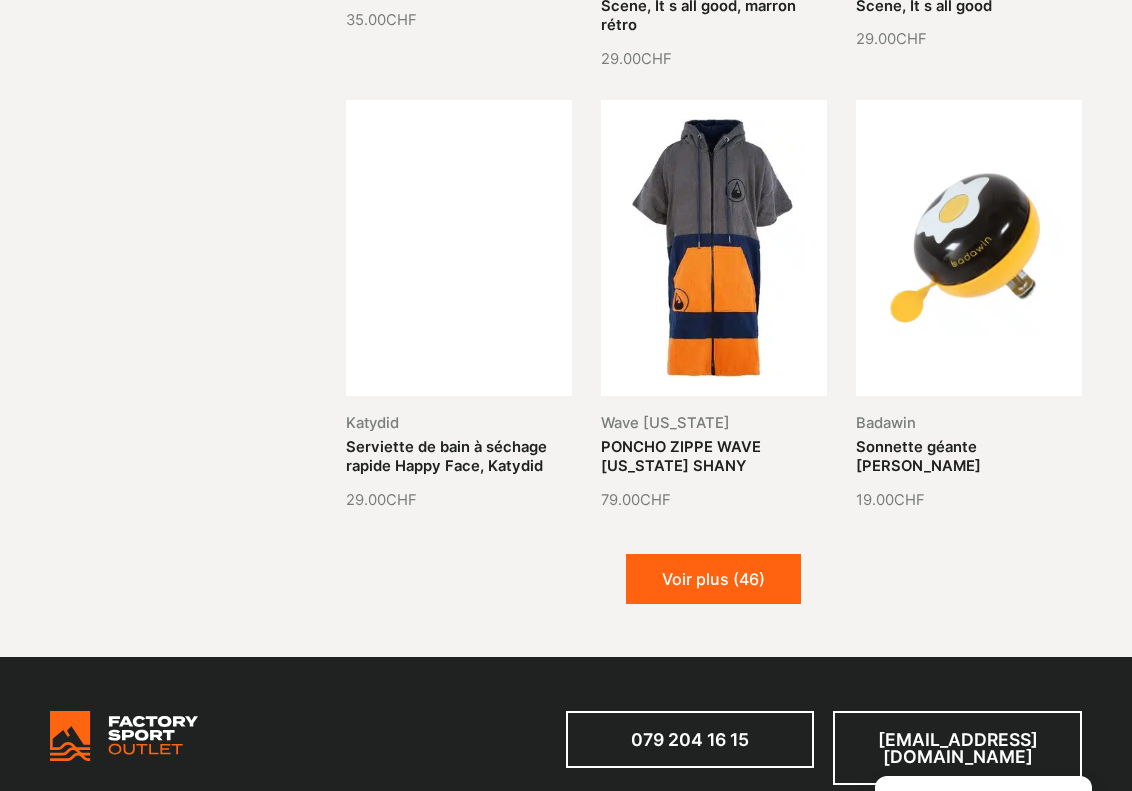 scroll, scrollTop: 16100, scrollLeft: 0, axis: vertical 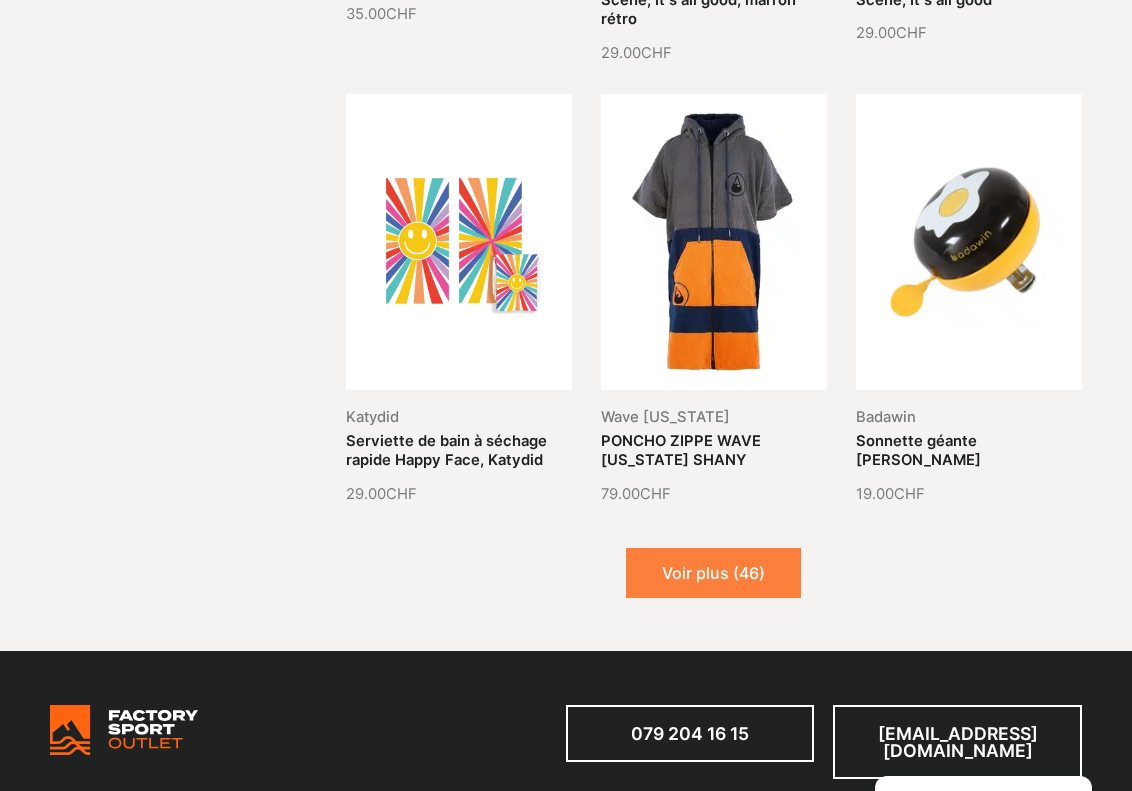 click on "Voir plus (46)" at bounding box center (713, 573) 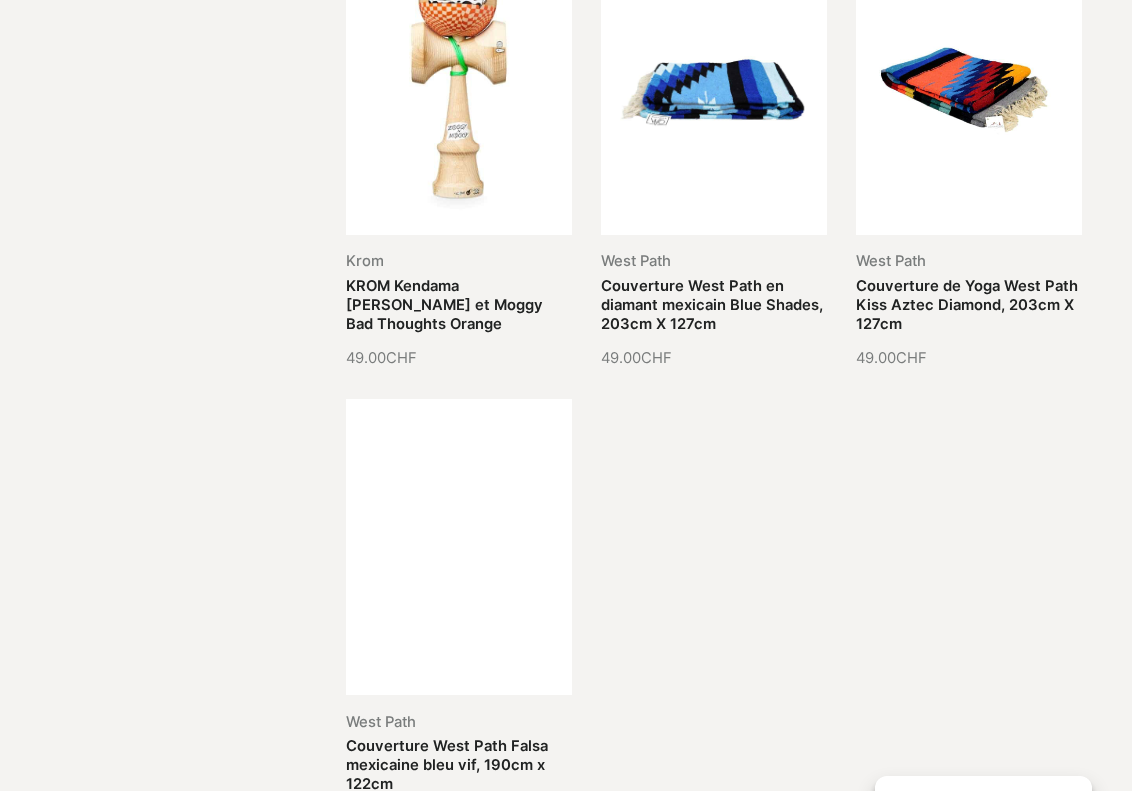 scroll, scrollTop: 17900, scrollLeft: 0, axis: vertical 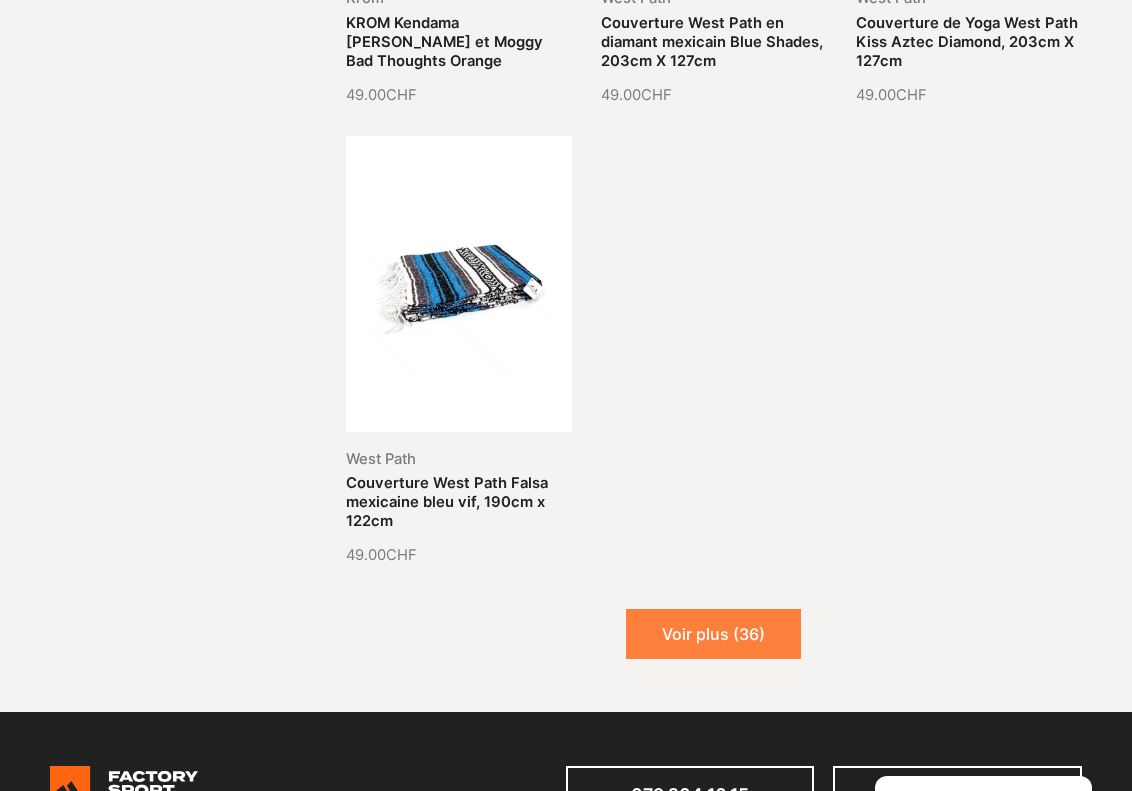 click on "Voir plus (36)" at bounding box center (713, 634) 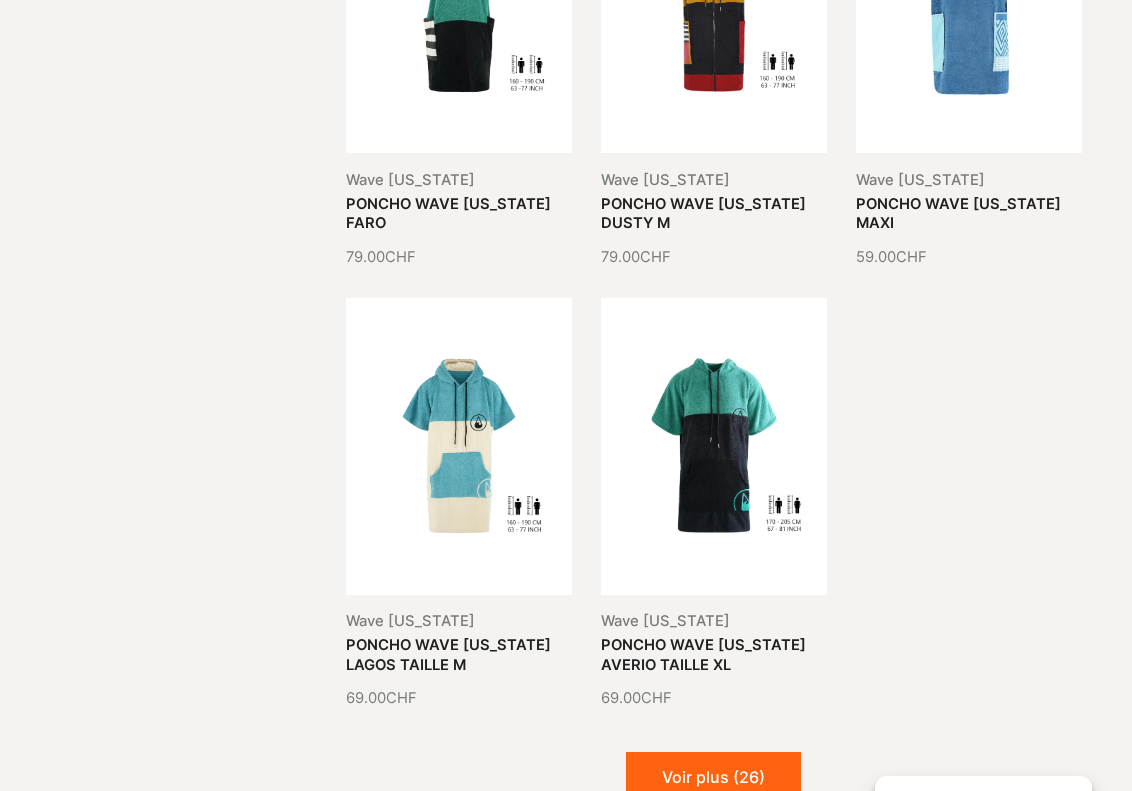 scroll, scrollTop: 19500, scrollLeft: 0, axis: vertical 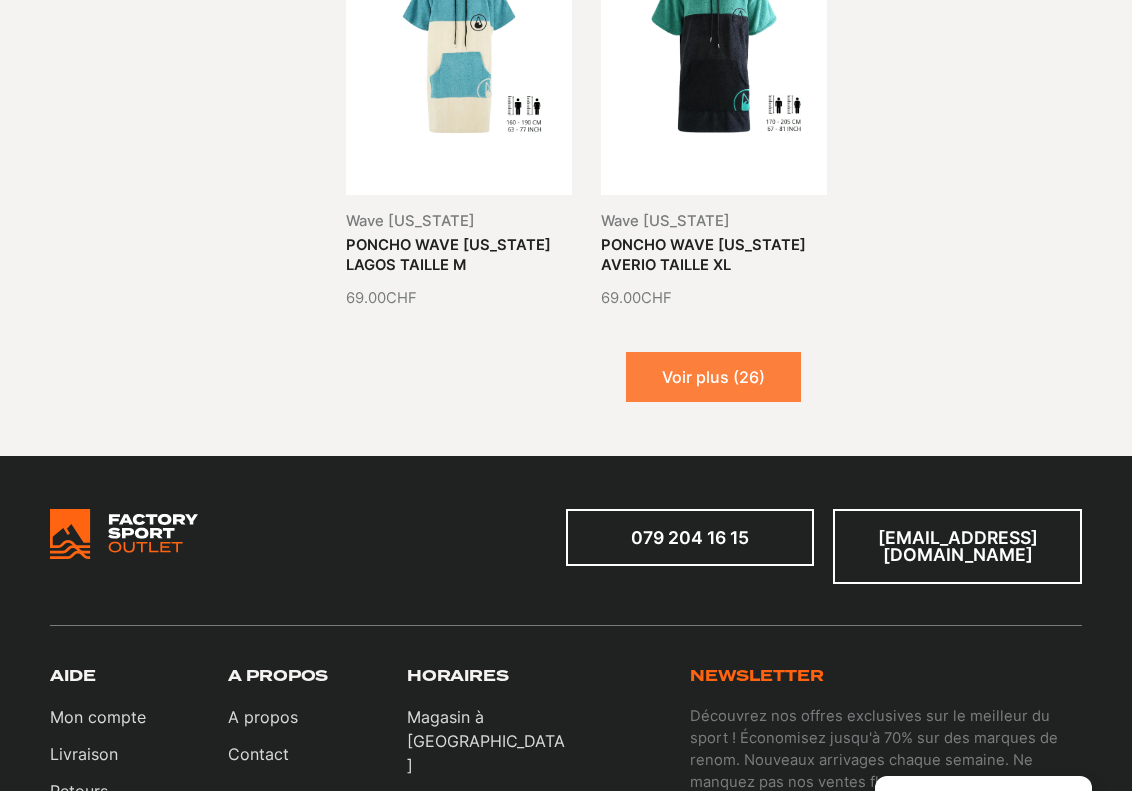 click on "Voir plus (26)" at bounding box center (713, 377) 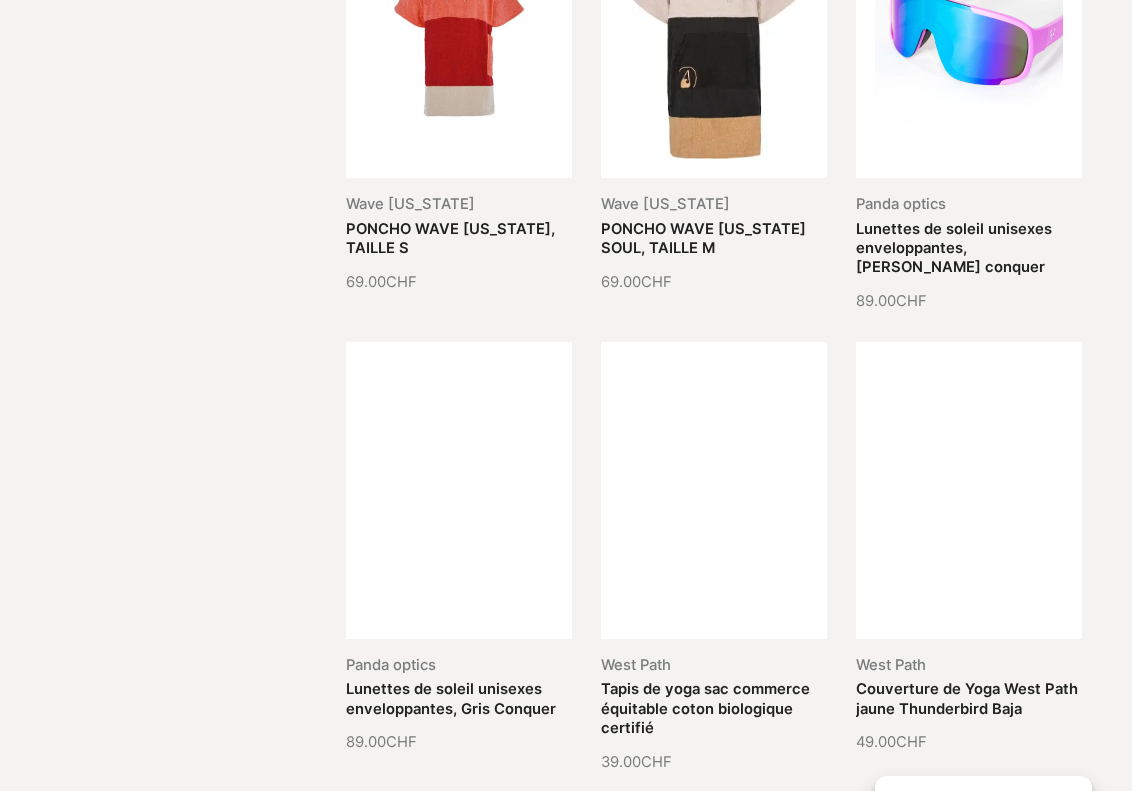 scroll, scrollTop: 20500, scrollLeft: 0, axis: vertical 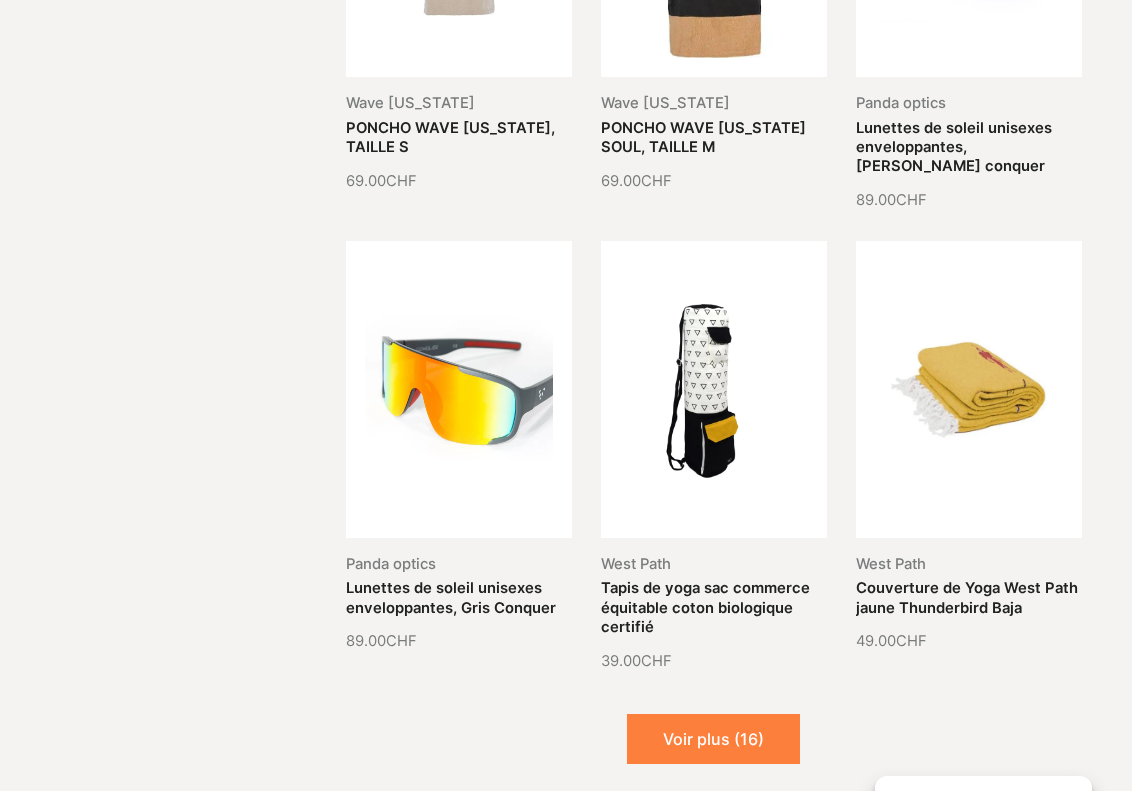 click on "Voir plus (16)" at bounding box center (713, 739) 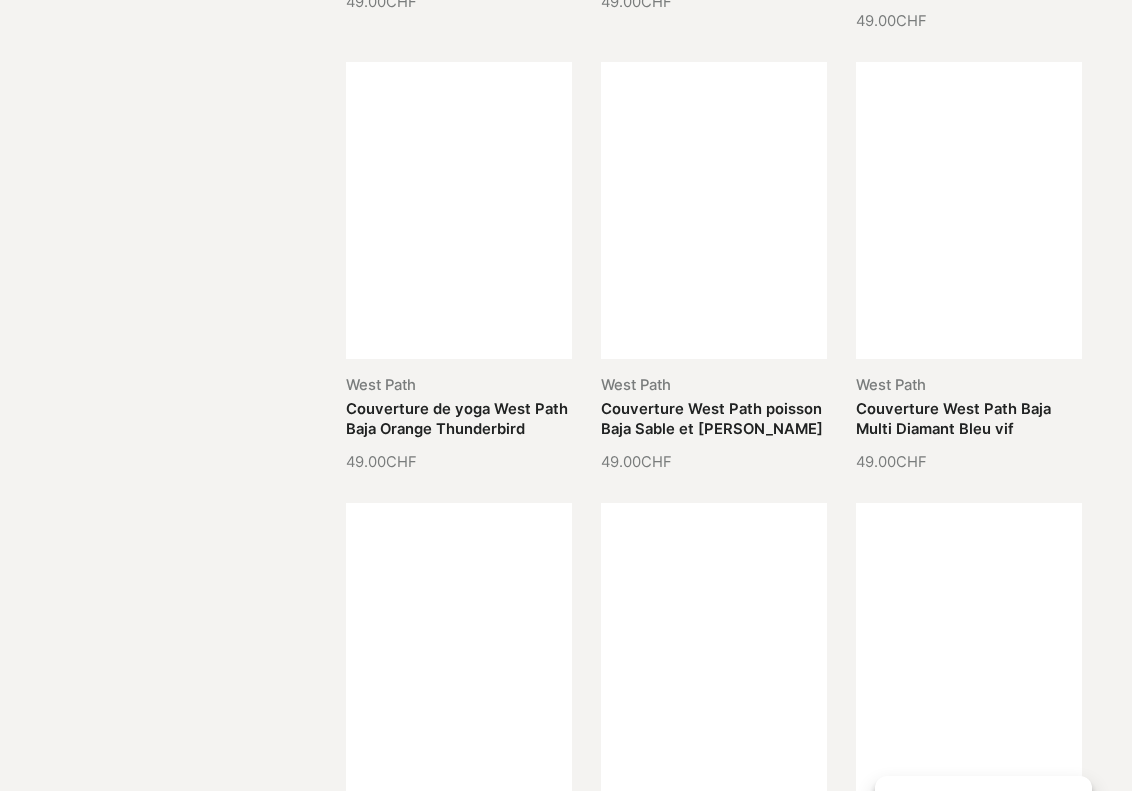 scroll, scrollTop: 22300, scrollLeft: 0, axis: vertical 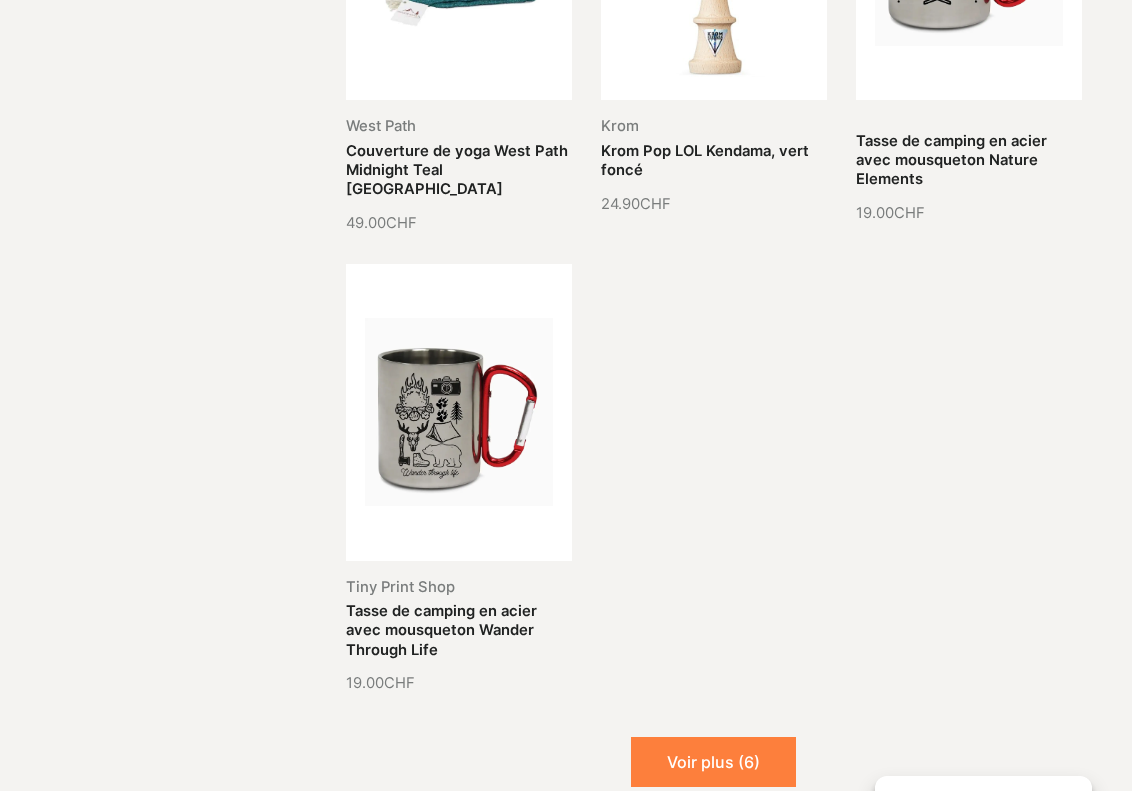 click on "Voir plus (6)" at bounding box center (713, 762) 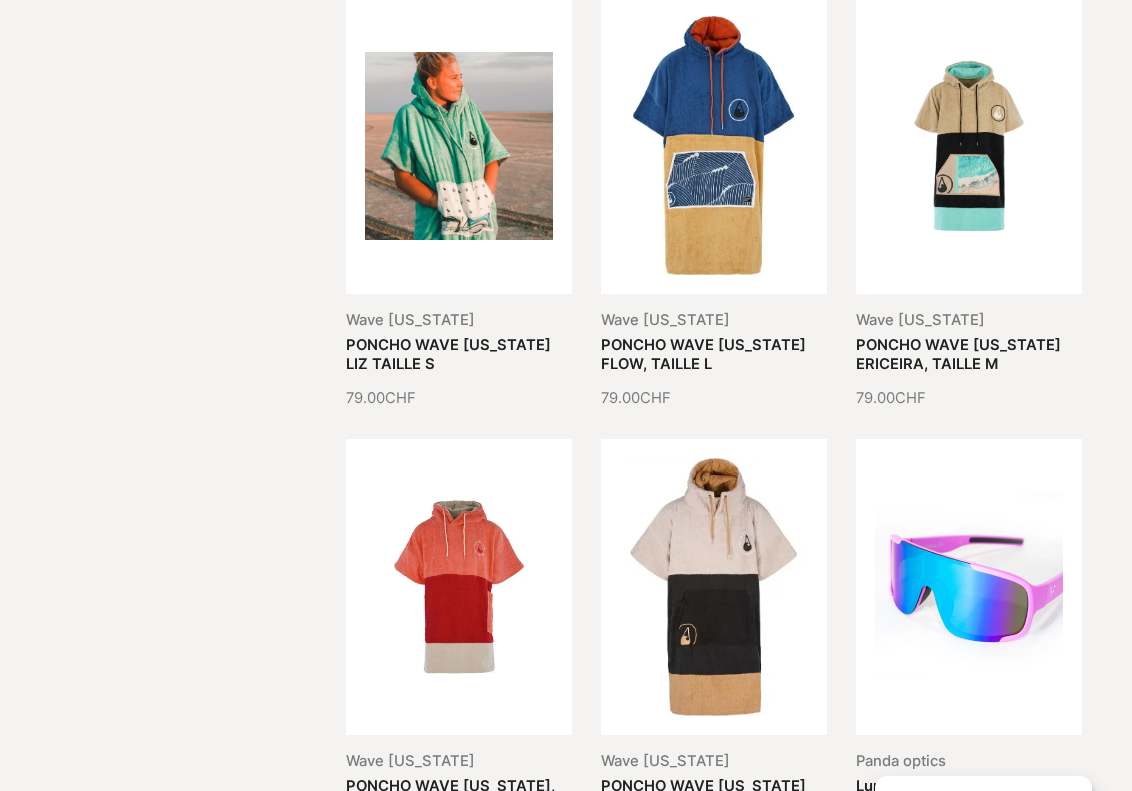 scroll, scrollTop: 19500, scrollLeft: 0, axis: vertical 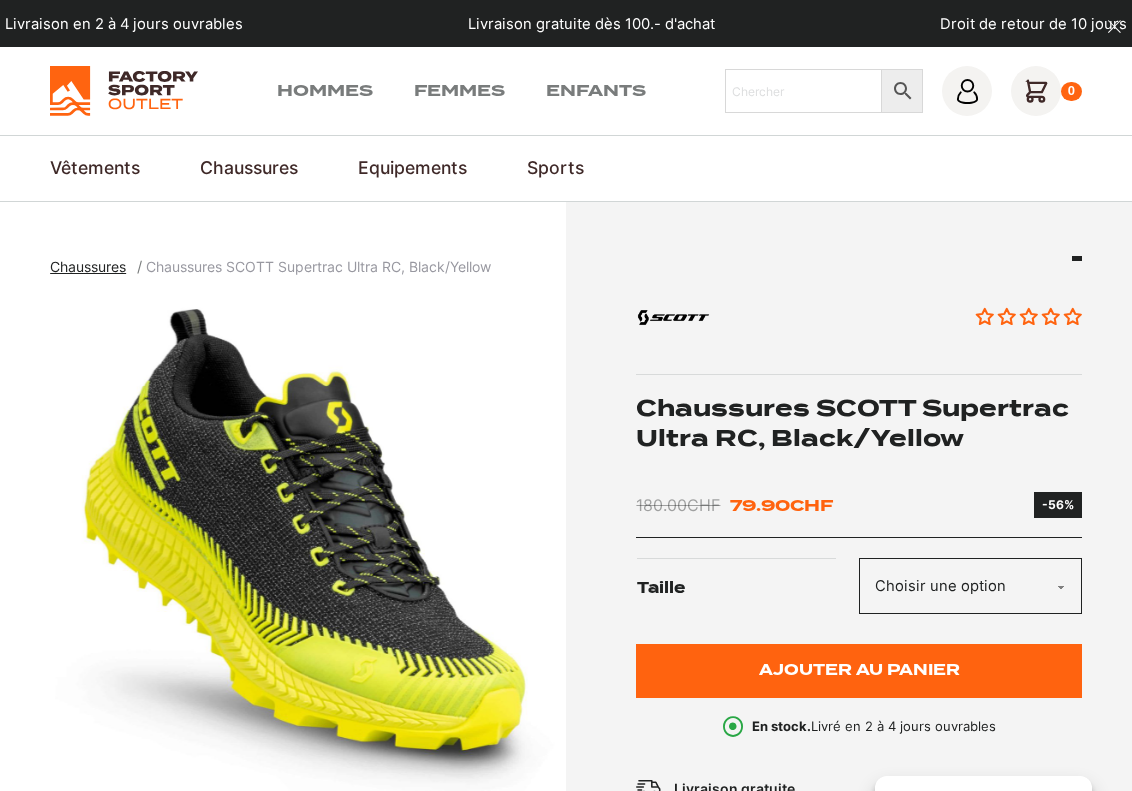 click on "Choisir une option 40 42 42.5 44.5 45.5" 